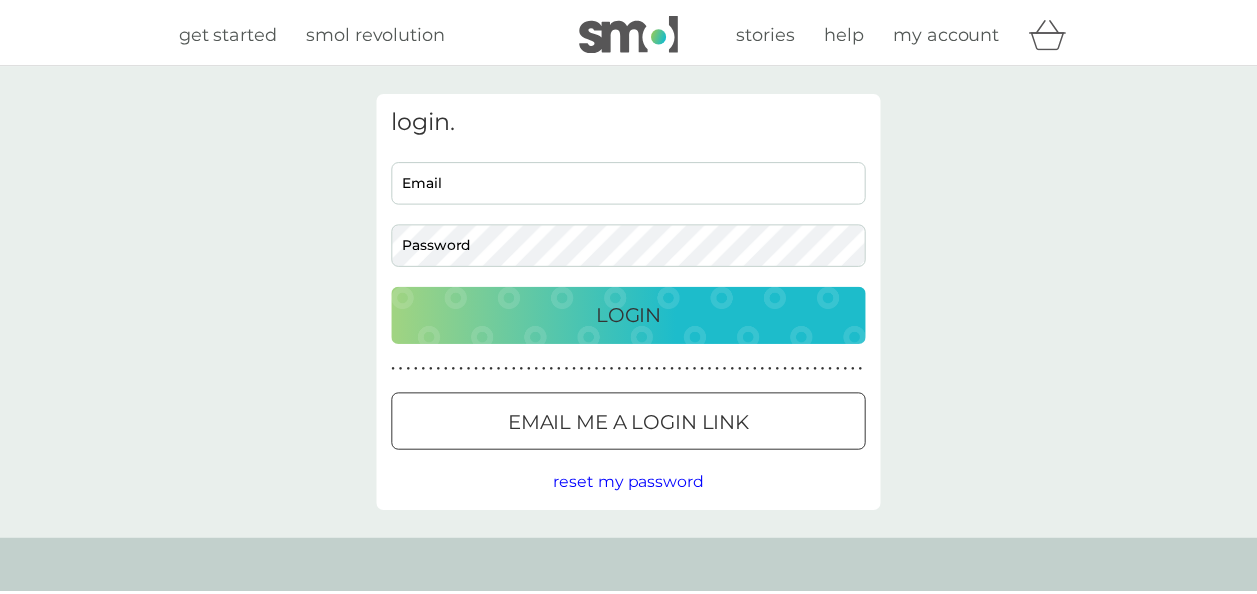 scroll, scrollTop: 0, scrollLeft: 0, axis: both 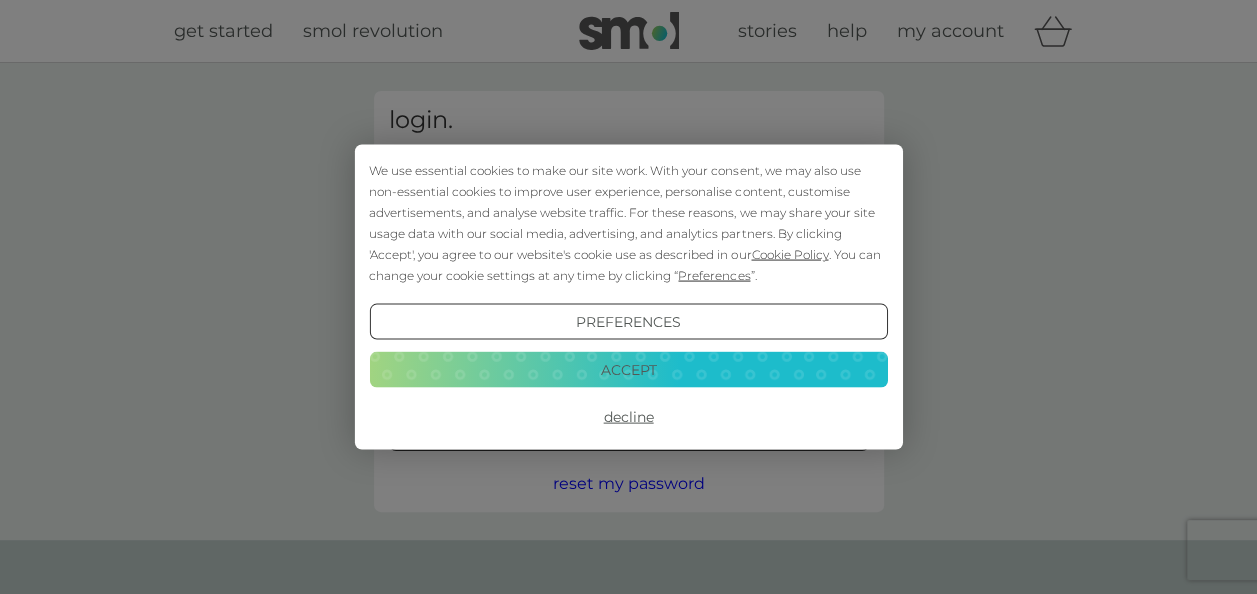 type on "[PERSON_NAME][EMAIL_ADDRESS][DOMAIN_NAME]" 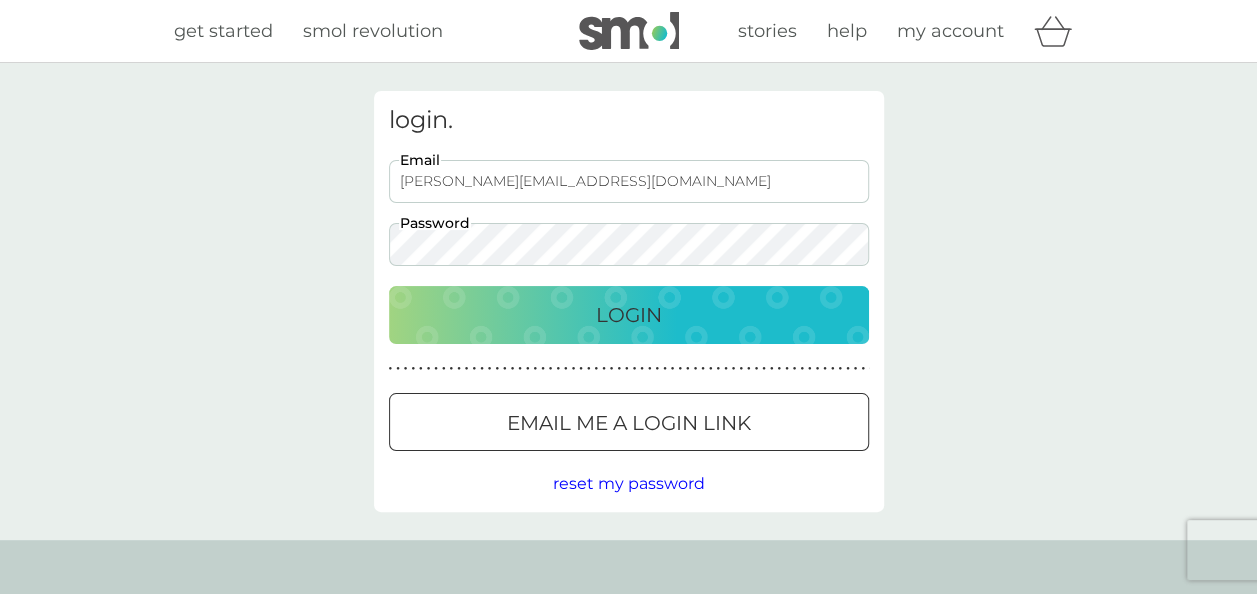 click on "Login" at bounding box center (629, 315) 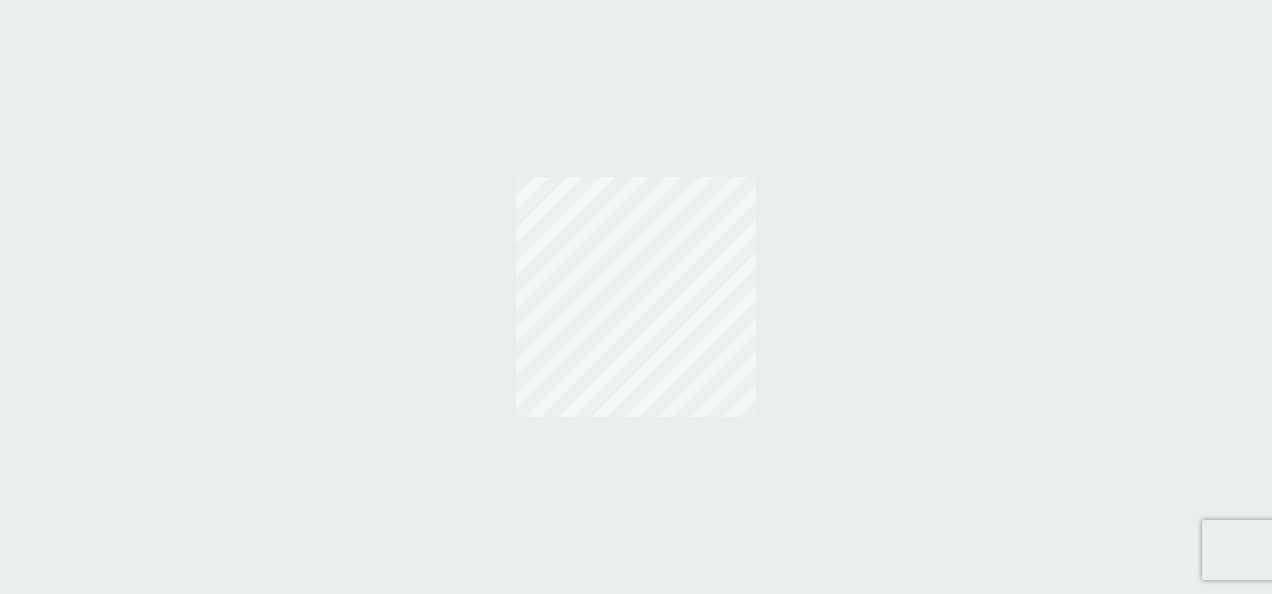 scroll, scrollTop: 0, scrollLeft: 0, axis: both 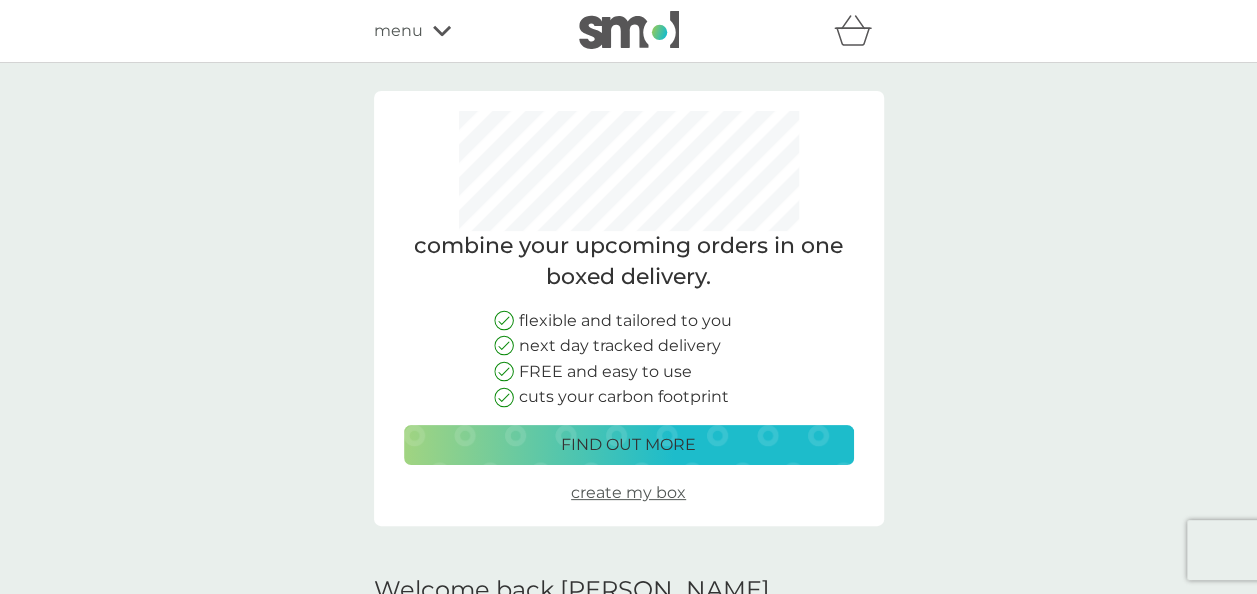 click on "find out more" at bounding box center (629, 445) 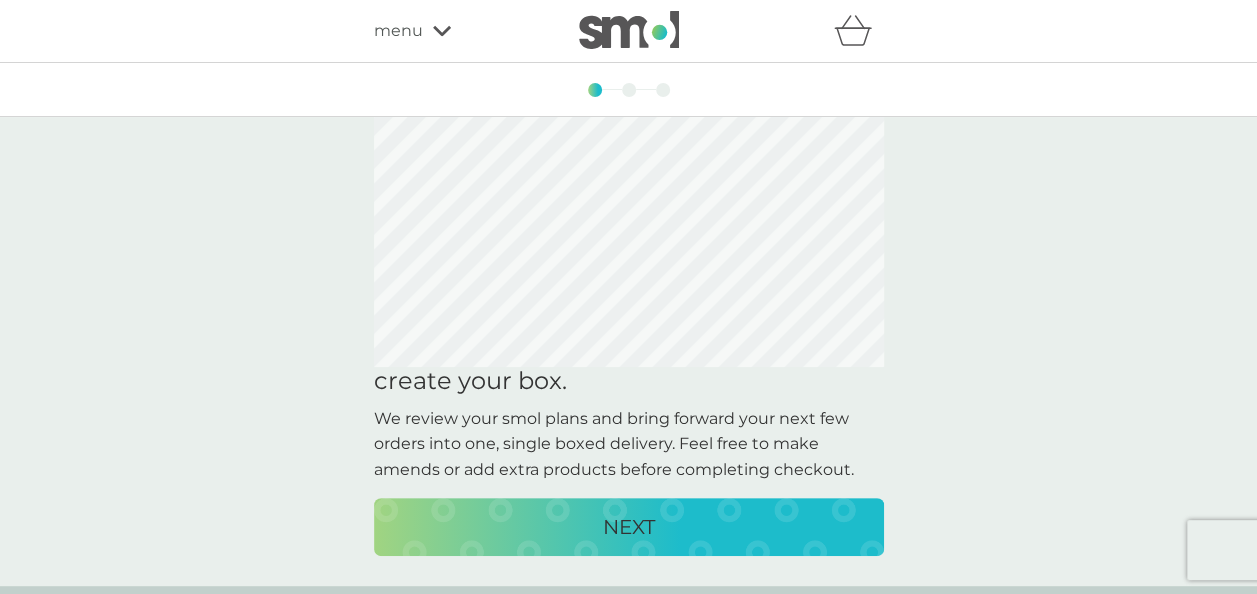 scroll, scrollTop: 75, scrollLeft: 0, axis: vertical 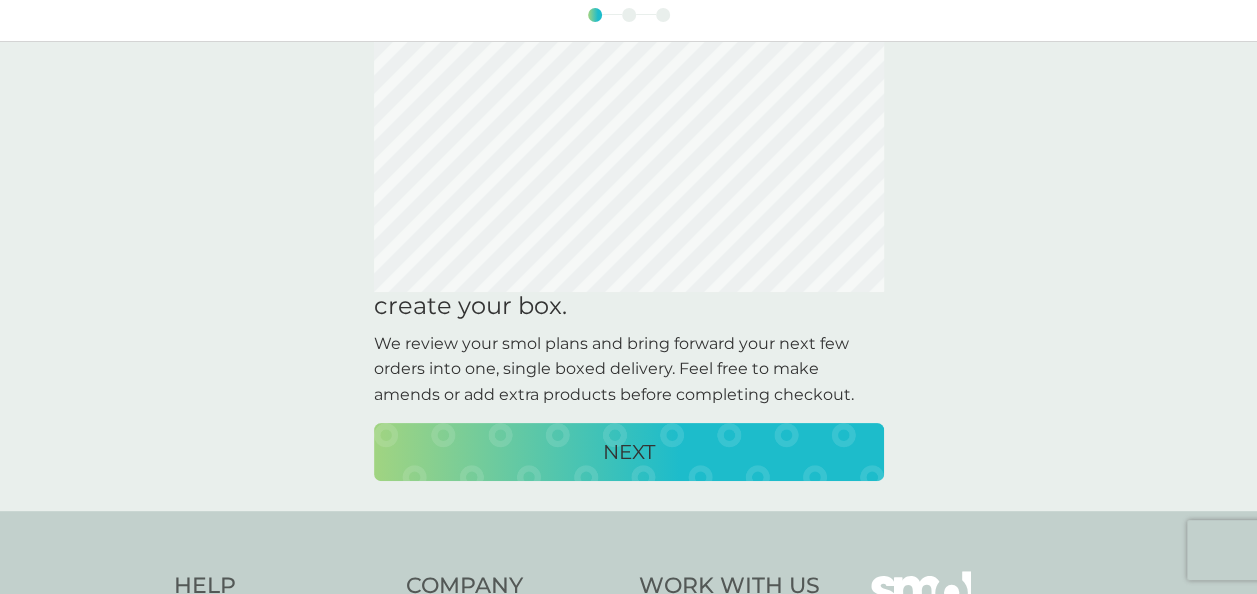 click on "NEXT" at bounding box center (629, 452) 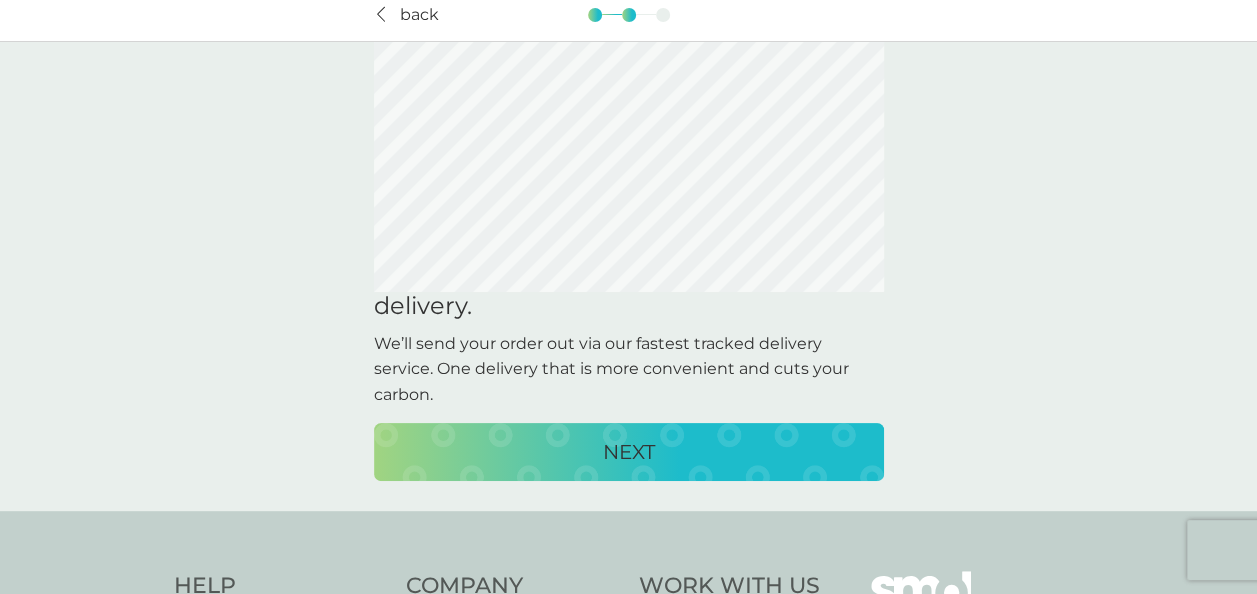 click on "NEXT" at bounding box center (629, 452) 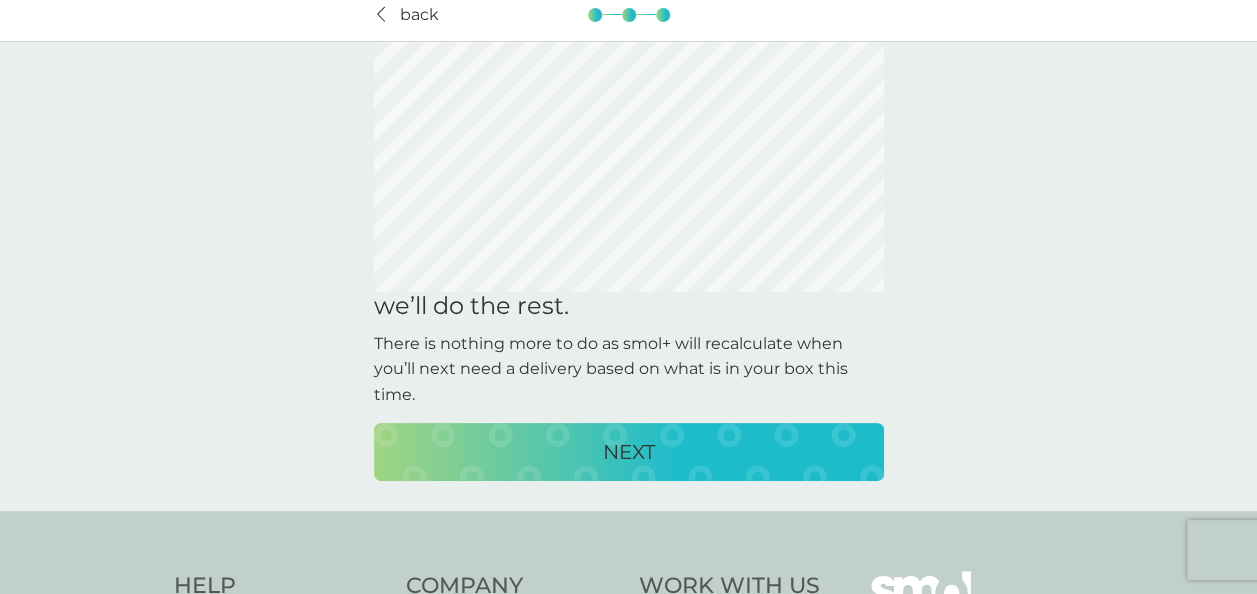 click on "NEXT" at bounding box center [629, 452] 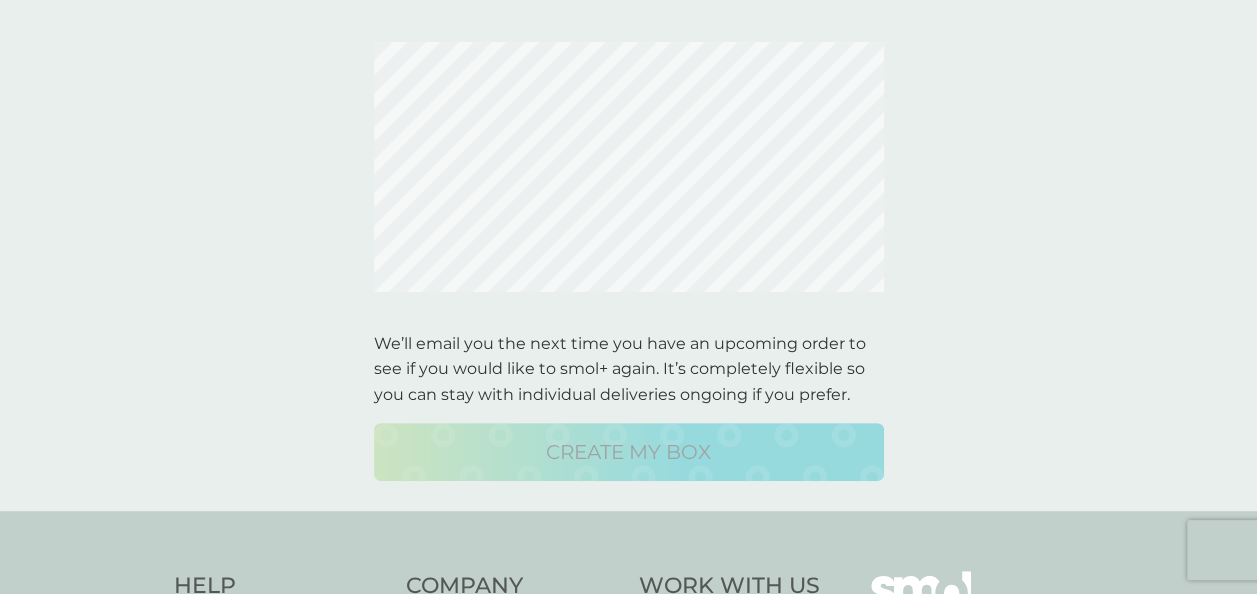 scroll, scrollTop: 82, scrollLeft: 0, axis: vertical 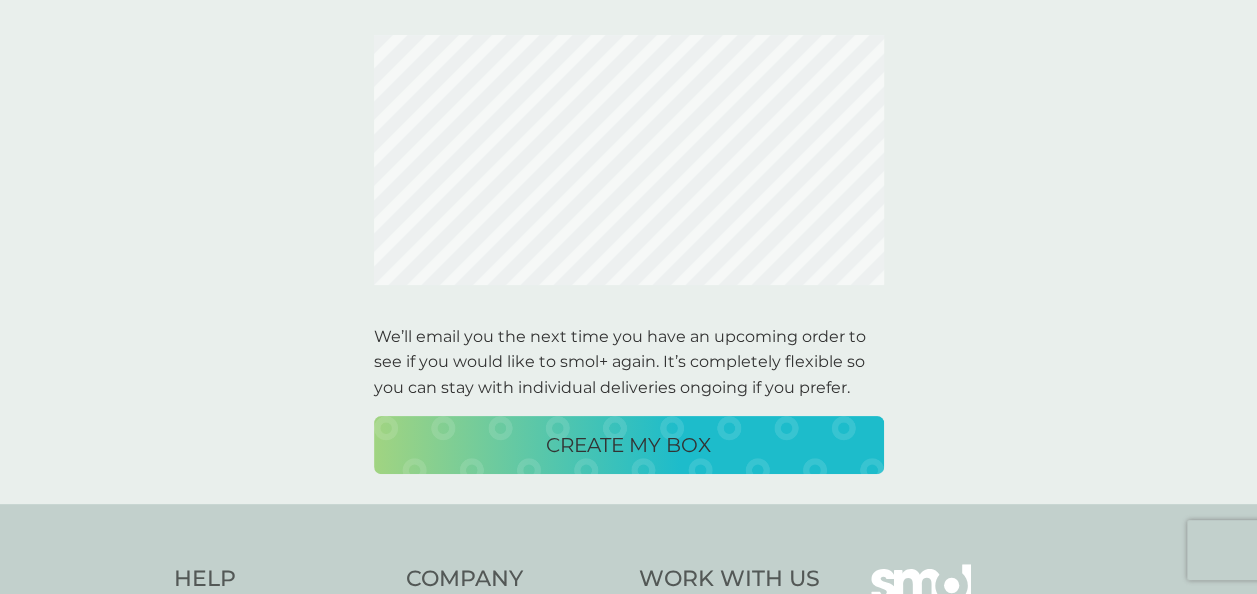 click on "CREATE MY BOX" at bounding box center (628, 445) 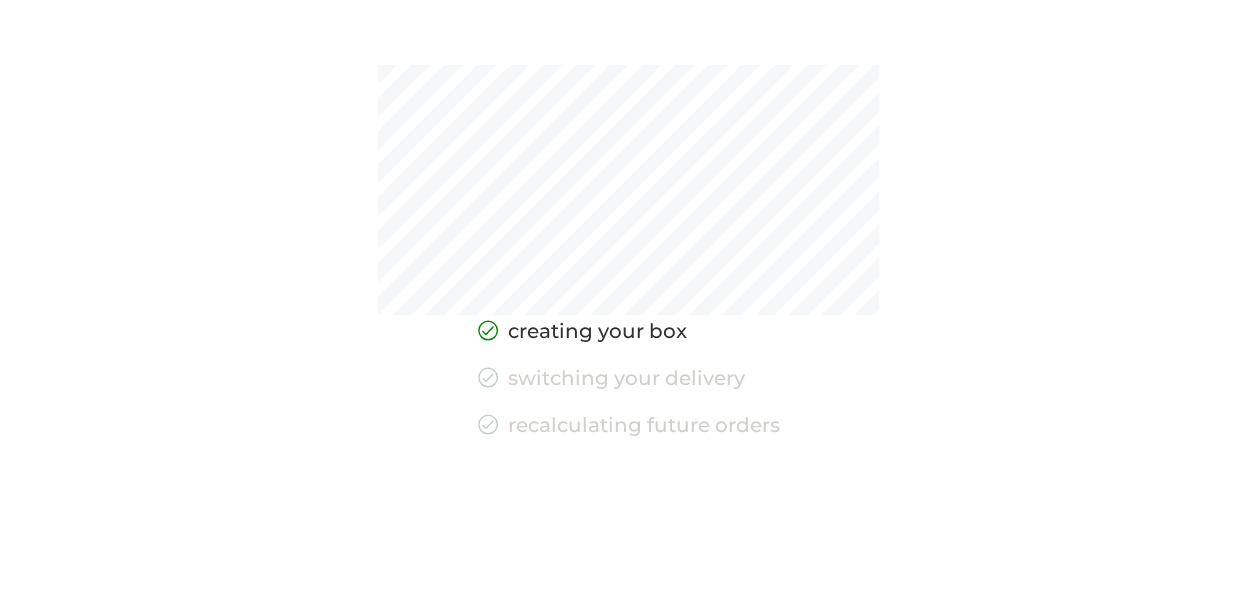 scroll, scrollTop: 0, scrollLeft: 0, axis: both 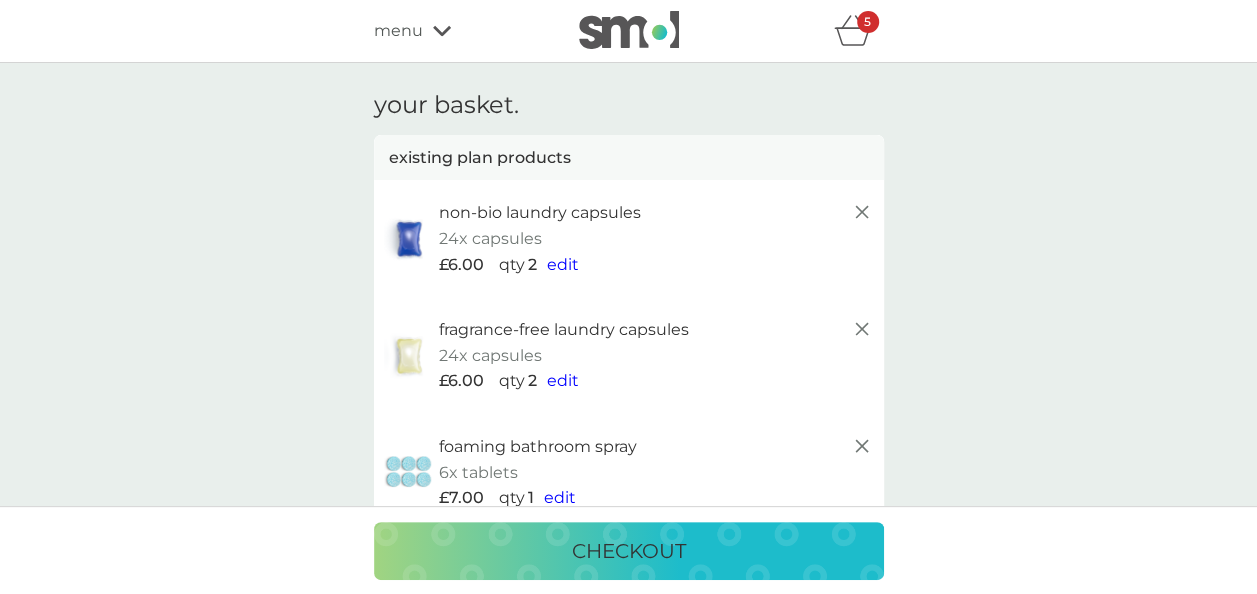 click on "edit" at bounding box center (563, 264) 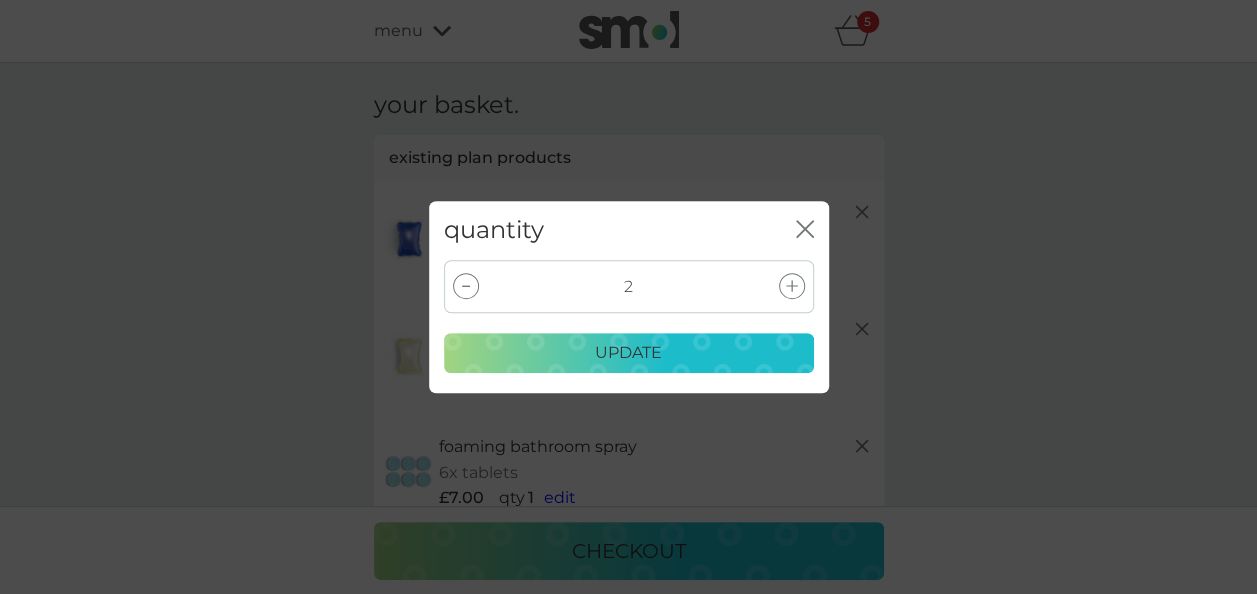 click 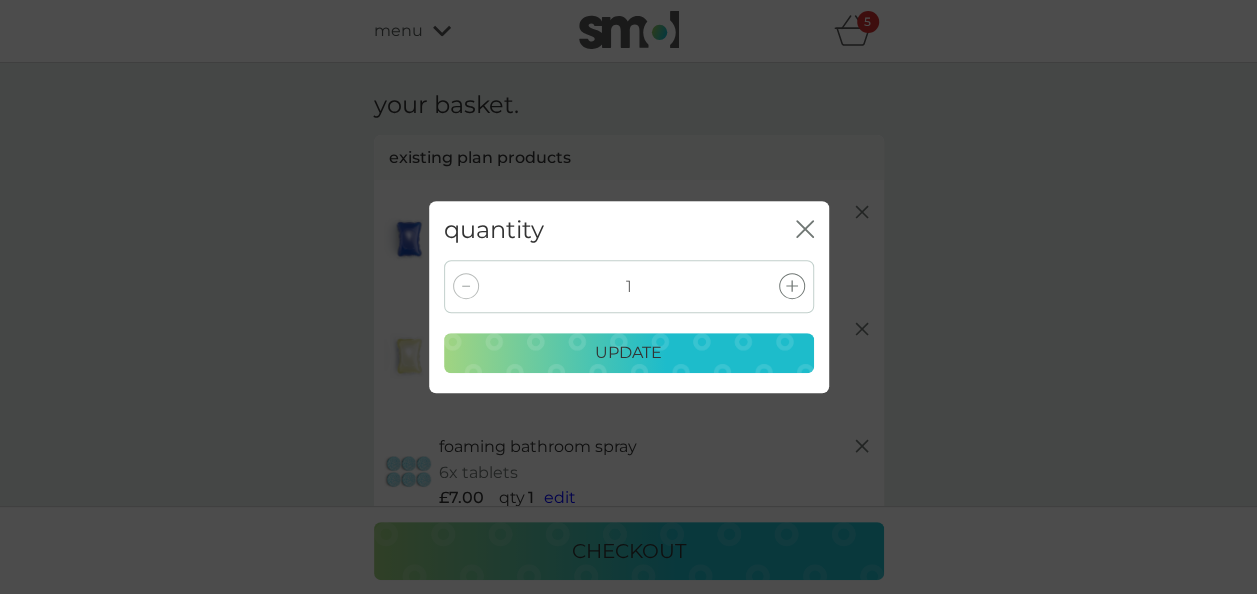 click 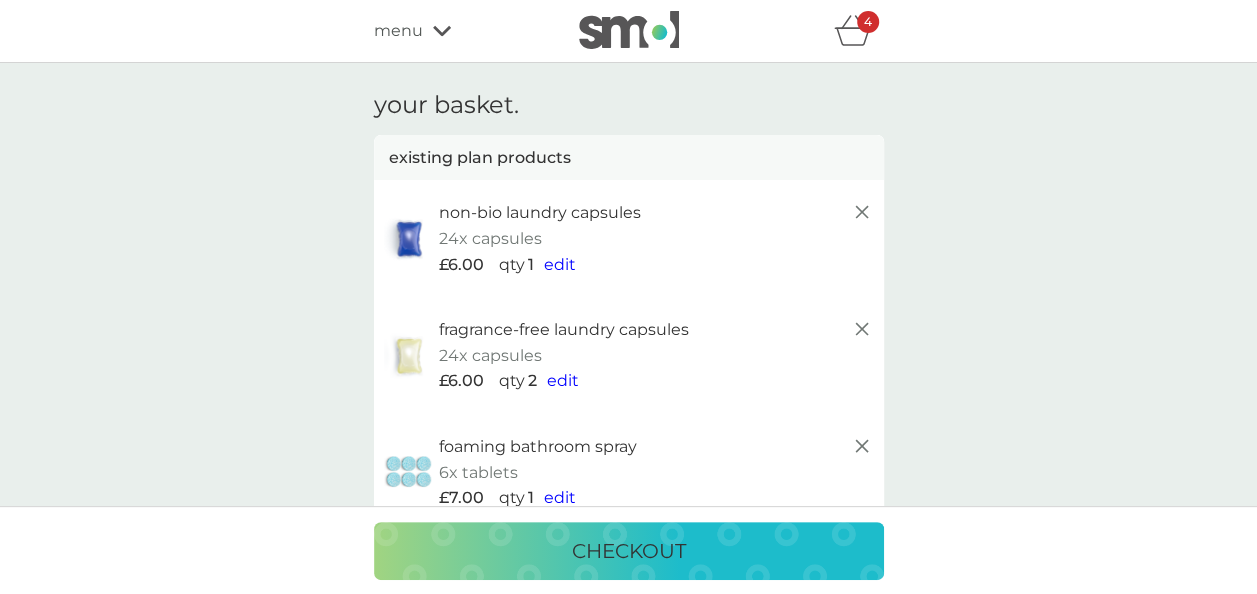 click 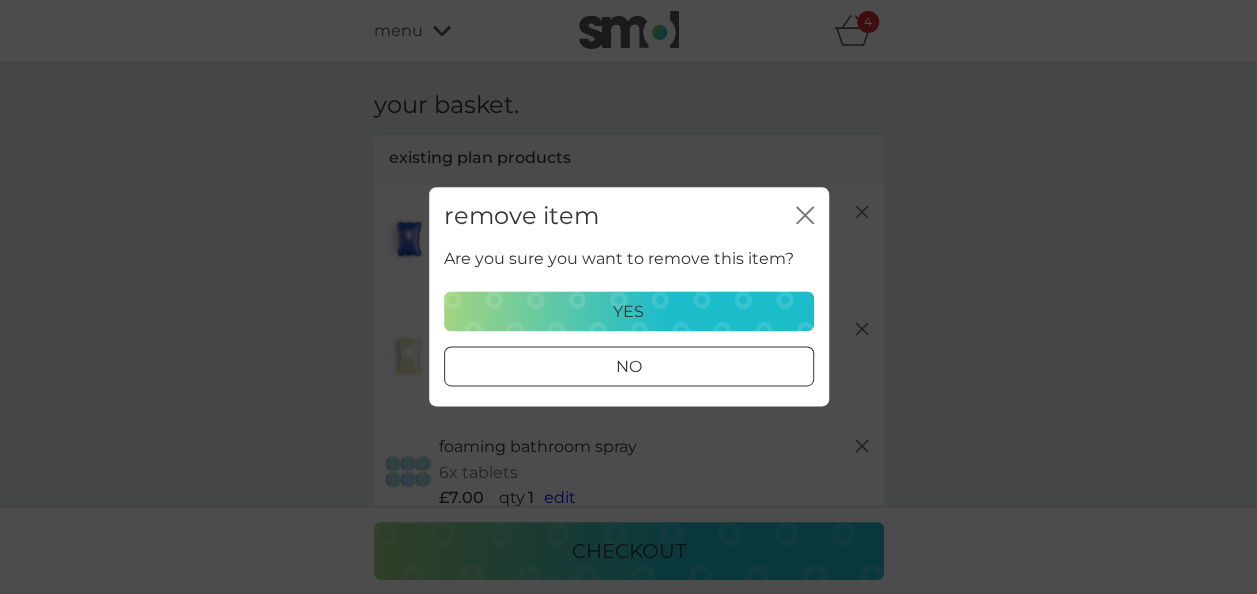 click on "yes" at bounding box center [629, 312] 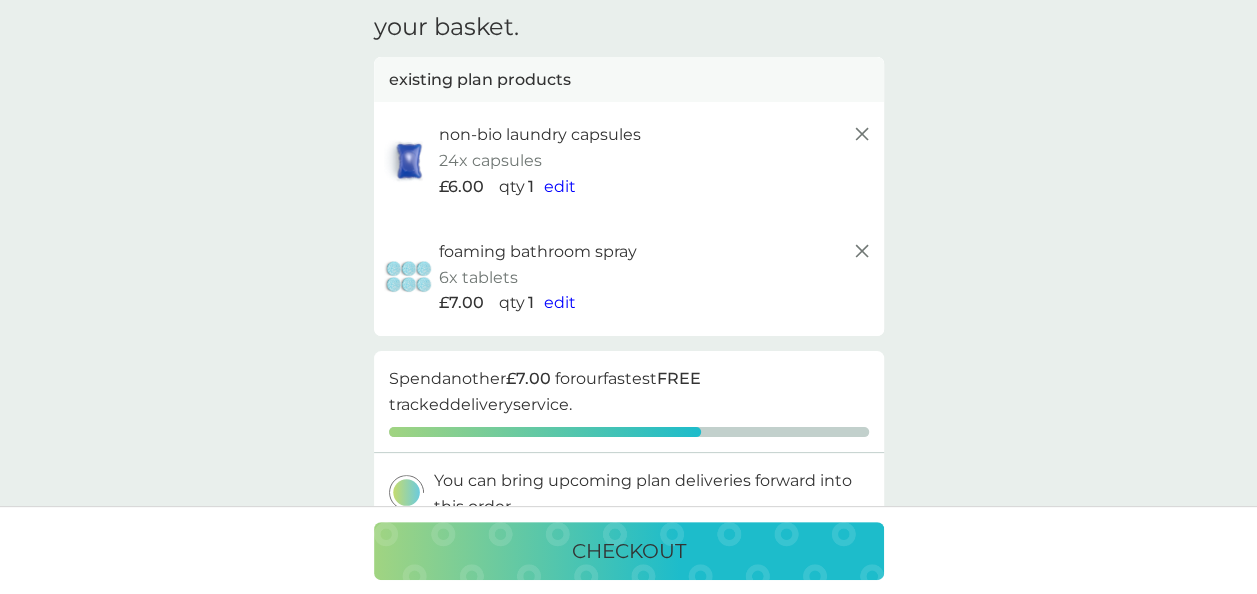 scroll, scrollTop: 0, scrollLeft: 0, axis: both 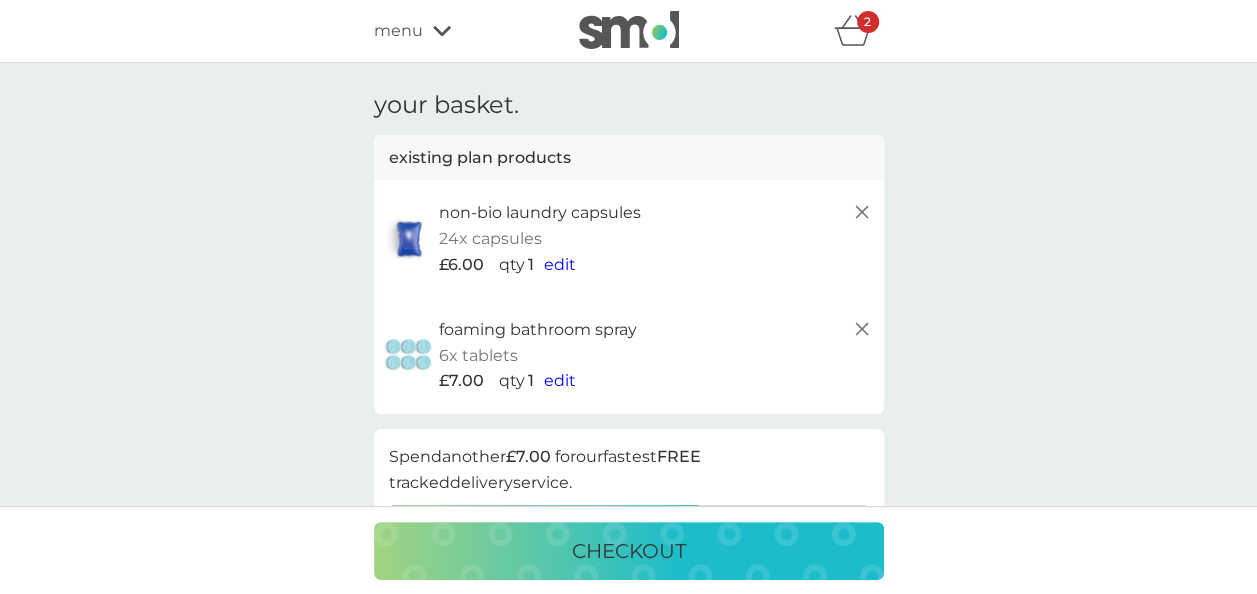 click on "menu" at bounding box center (398, 31) 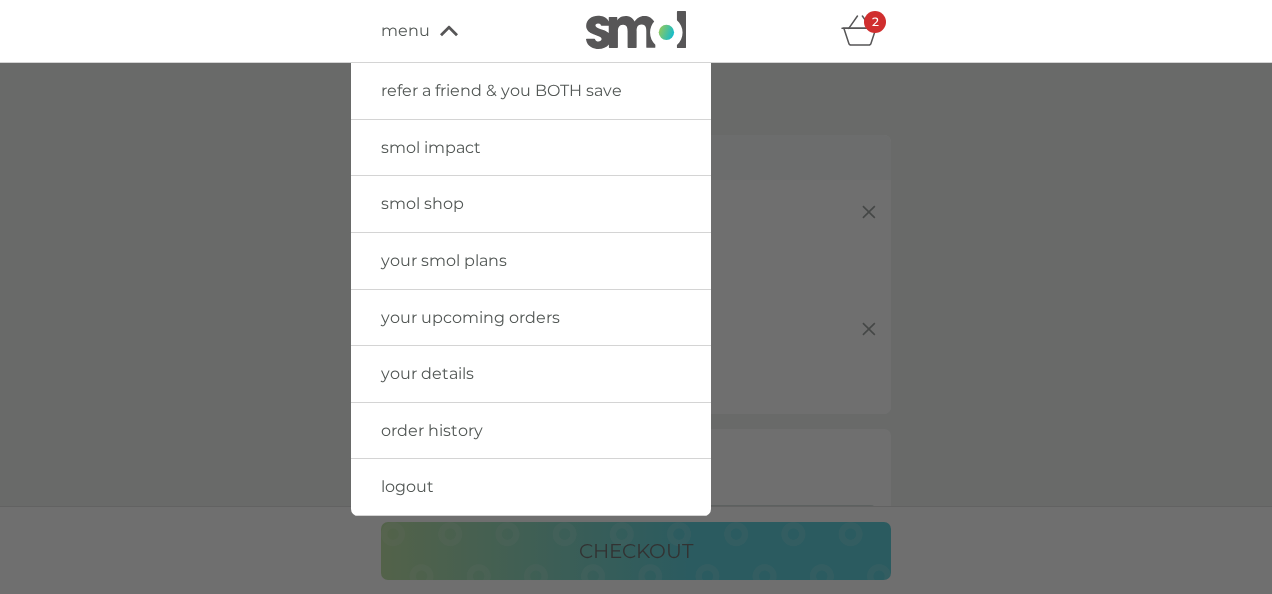 click on "your upcoming orders" at bounding box center (470, 317) 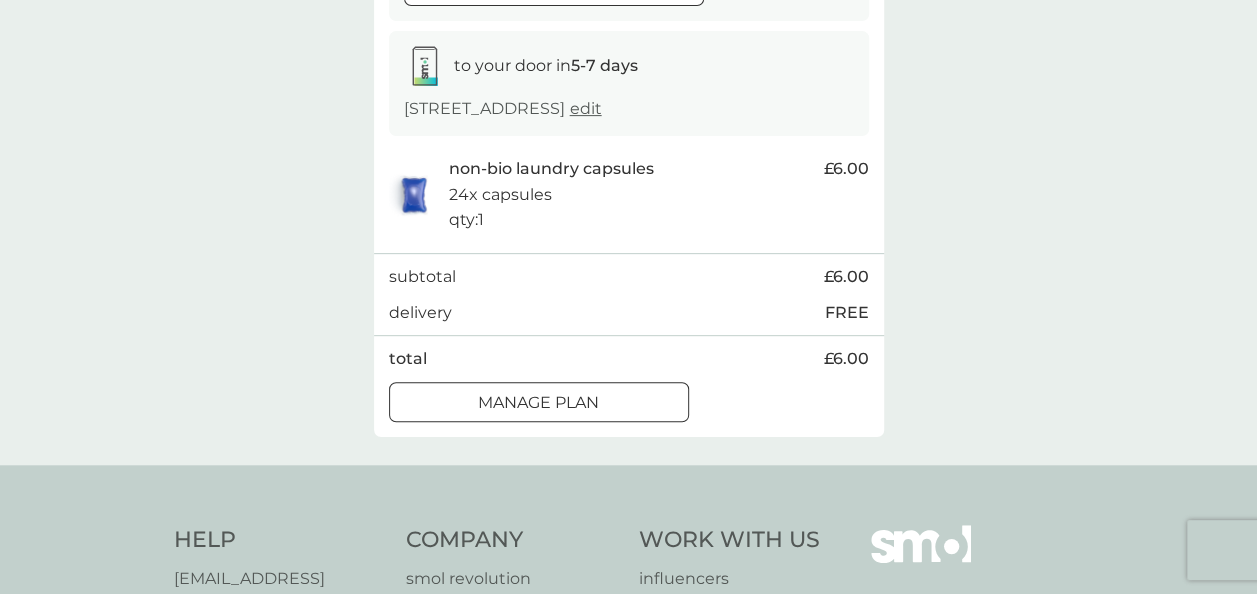 scroll, scrollTop: 329, scrollLeft: 0, axis: vertical 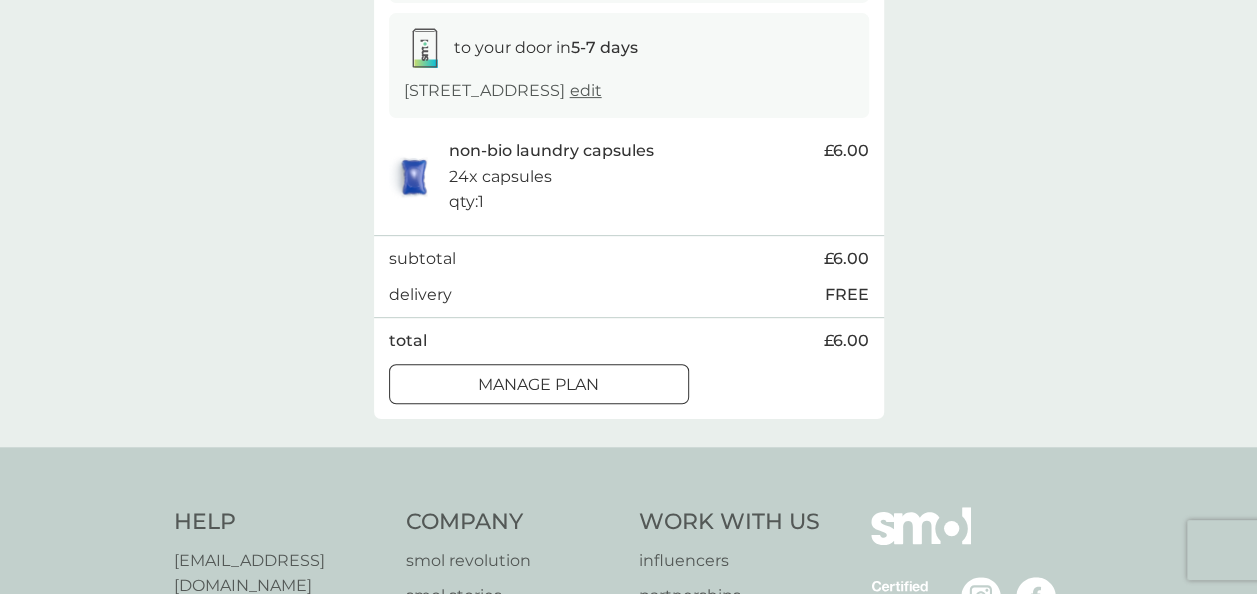 click on "Manage plan" at bounding box center [538, 385] 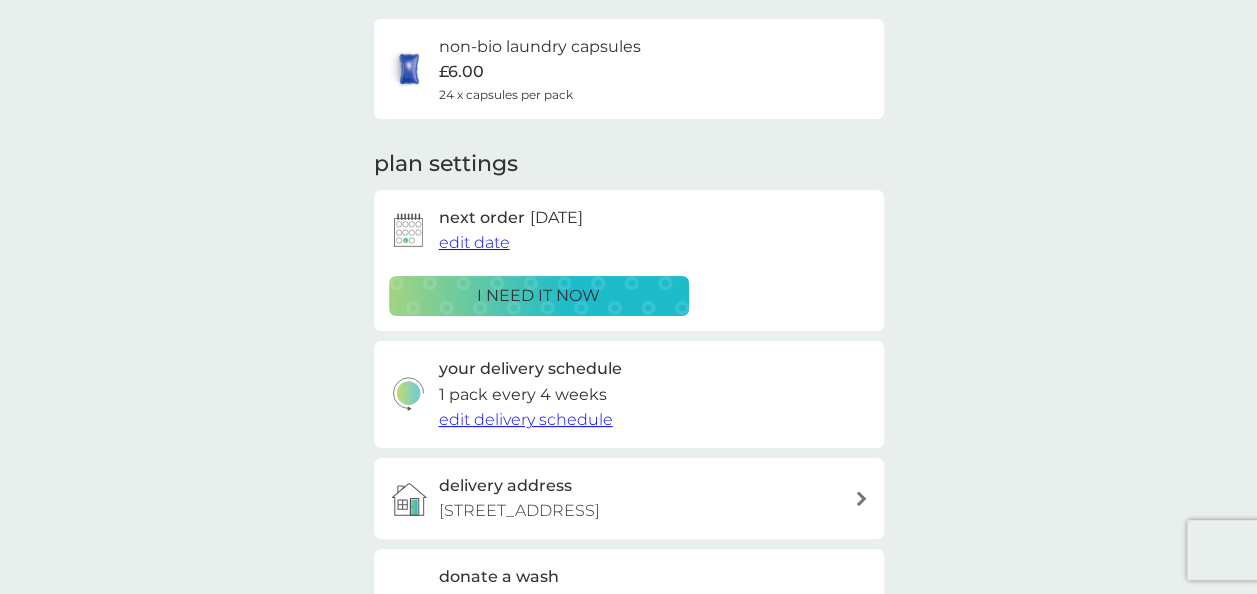 scroll, scrollTop: 176, scrollLeft: 0, axis: vertical 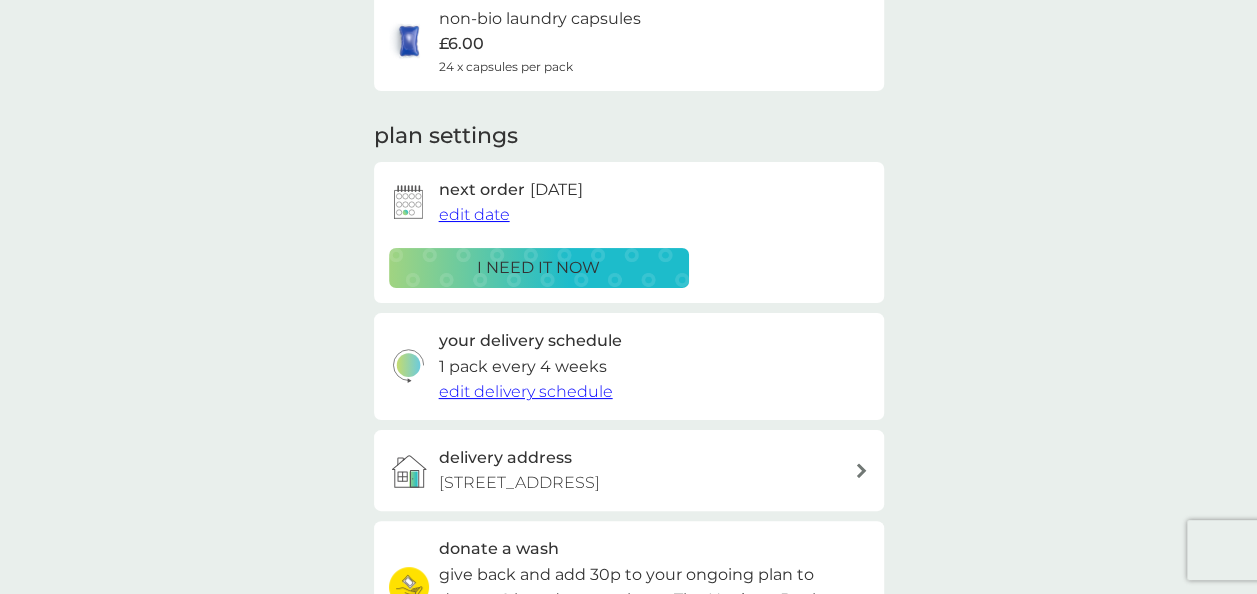 click on "edit delivery schedule" at bounding box center [526, 391] 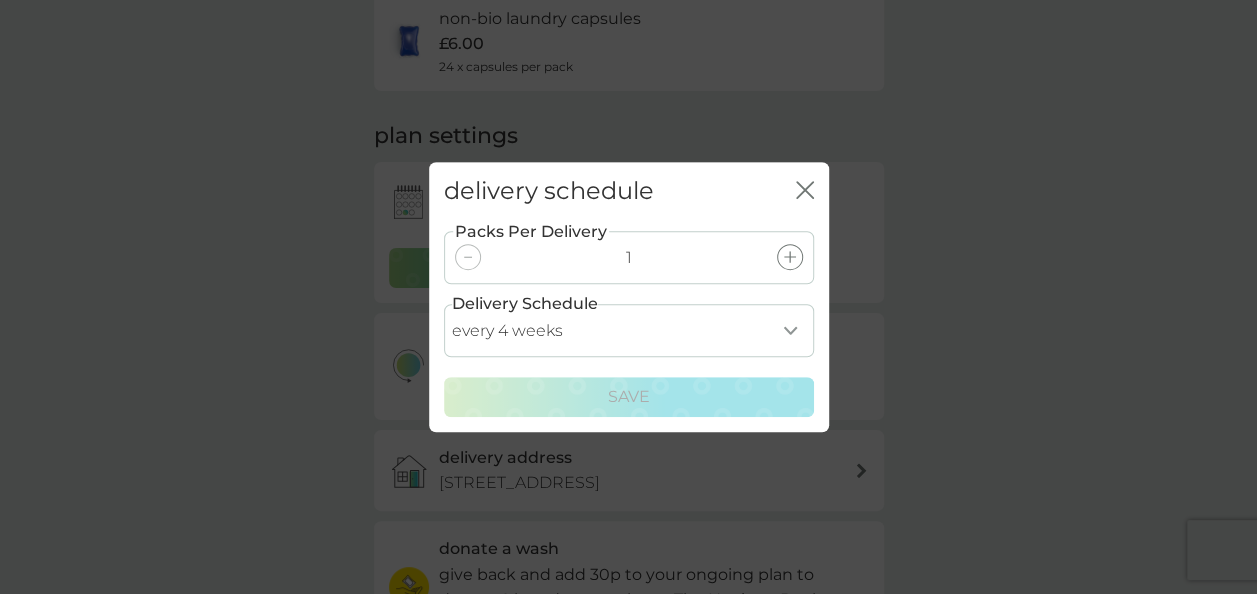 click on "every 1 week every 2 weeks every 3 weeks every 4 weeks every 5 weeks every 6 weeks every 7 weeks every 8 weeks every 9 weeks every 10 weeks every 11 weeks every 12 weeks every 13 weeks every 14 weeks every 15 weeks every 16 weeks every 17 weeks" at bounding box center (629, 330) 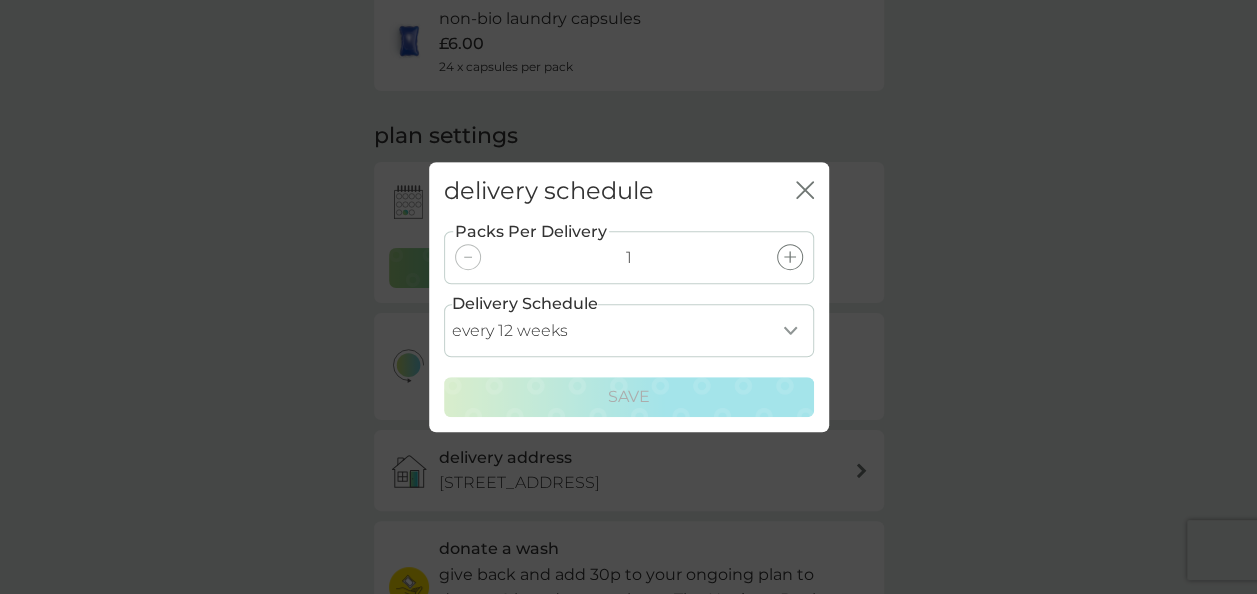 click on "every 1 week every 2 weeks every 3 weeks every 4 weeks every 5 weeks every 6 weeks every 7 weeks every 8 weeks every 9 weeks every 10 weeks every 11 weeks every 12 weeks every 13 weeks every 14 weeks every 15 weeks every 16 weeks every 17 weeks" at bounding box center [629, 330] 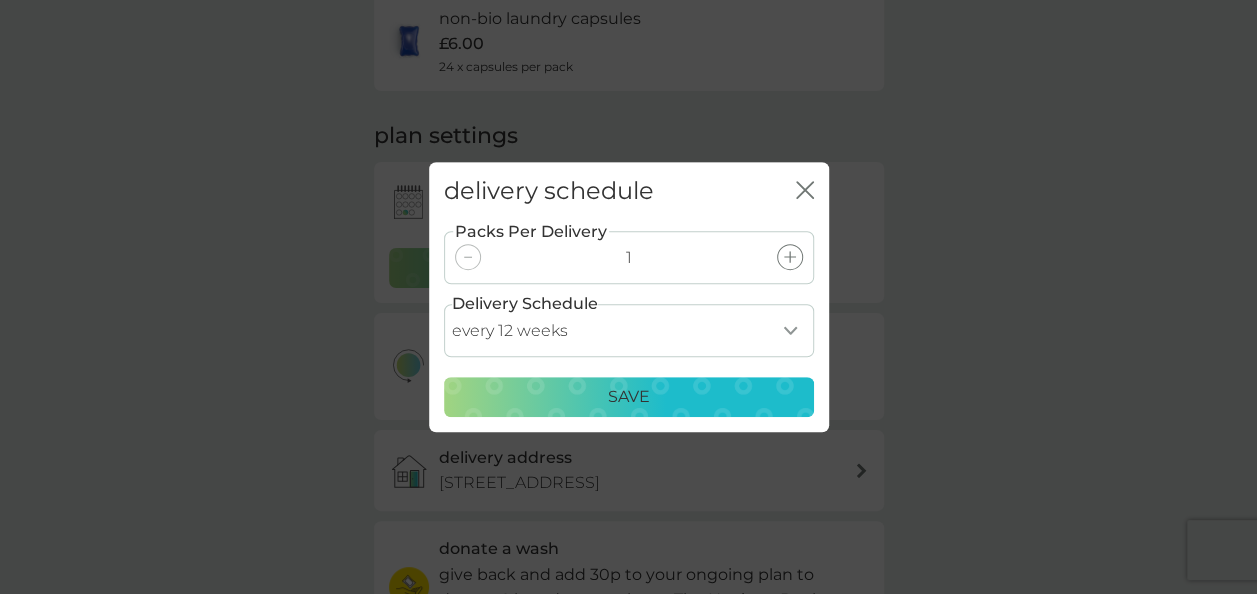 click on "Save" at bounding box center (629, 397) 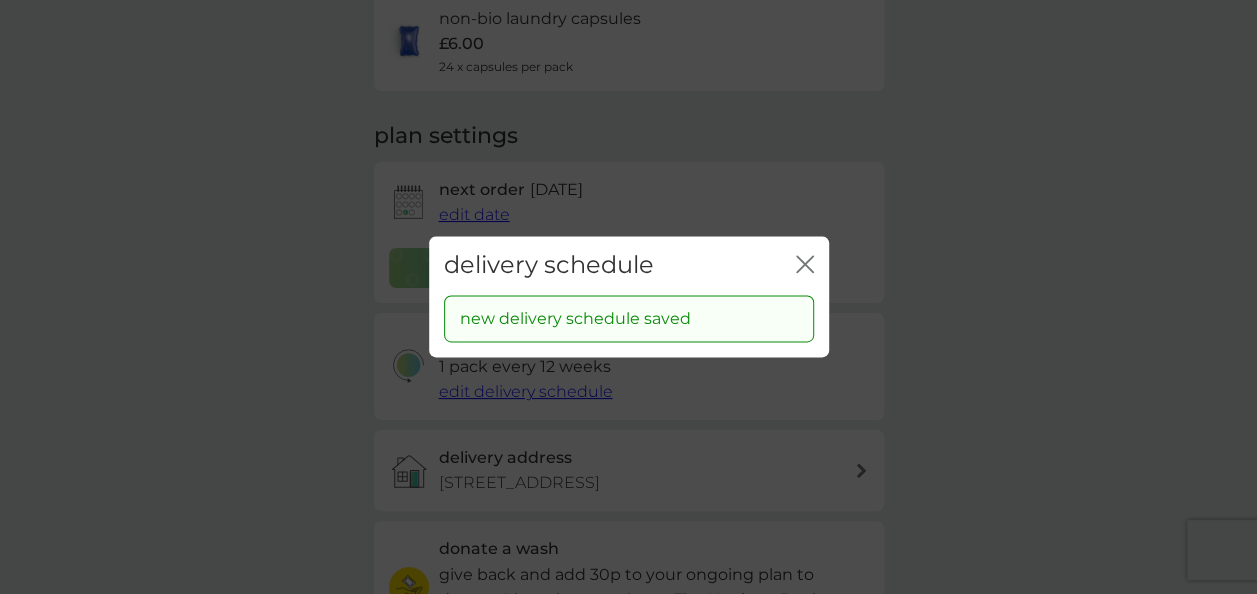 click 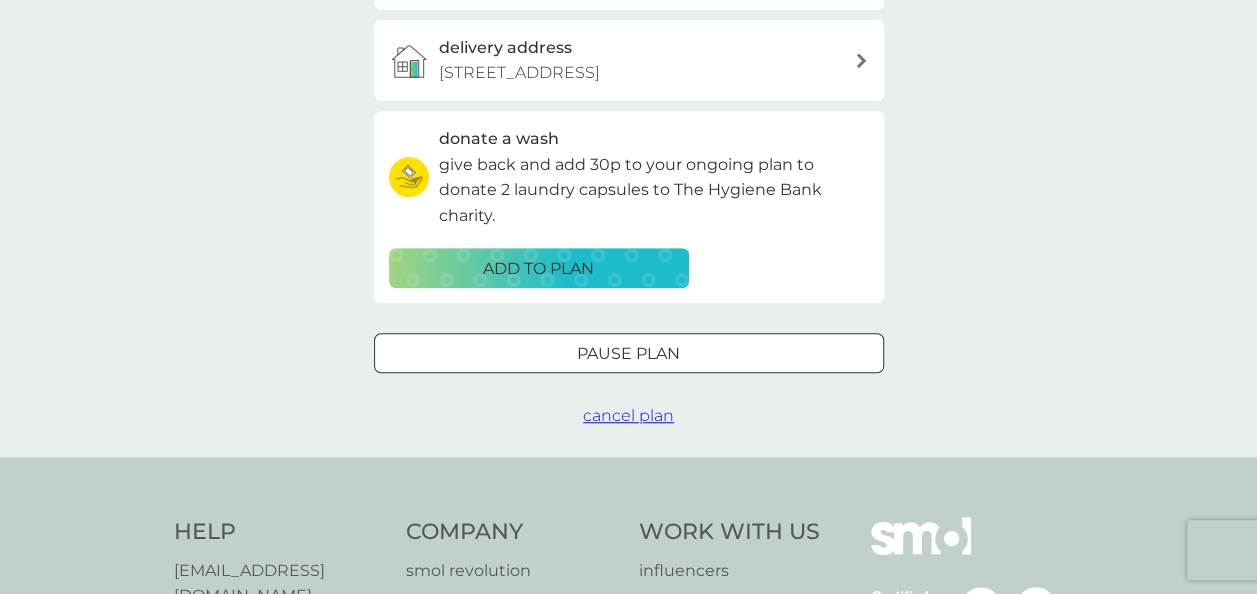 scroll, scrollTop: 587, scrollLeft: 0, axis: vertical 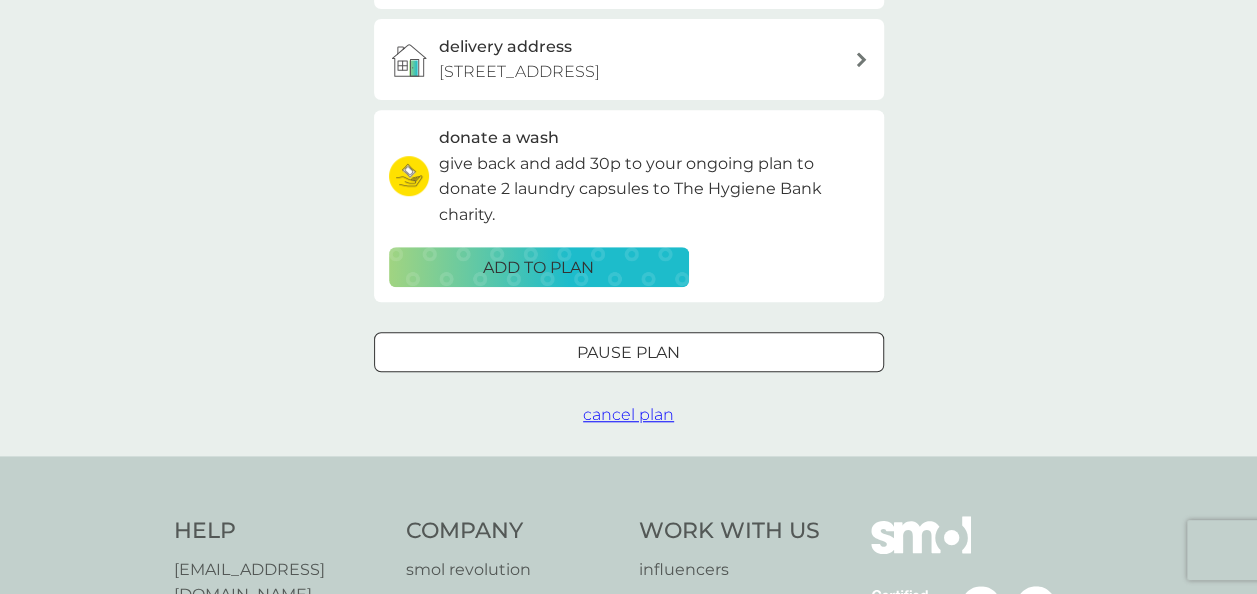 click on "Pause plan cancel plan" at bounding box center (629, 380) 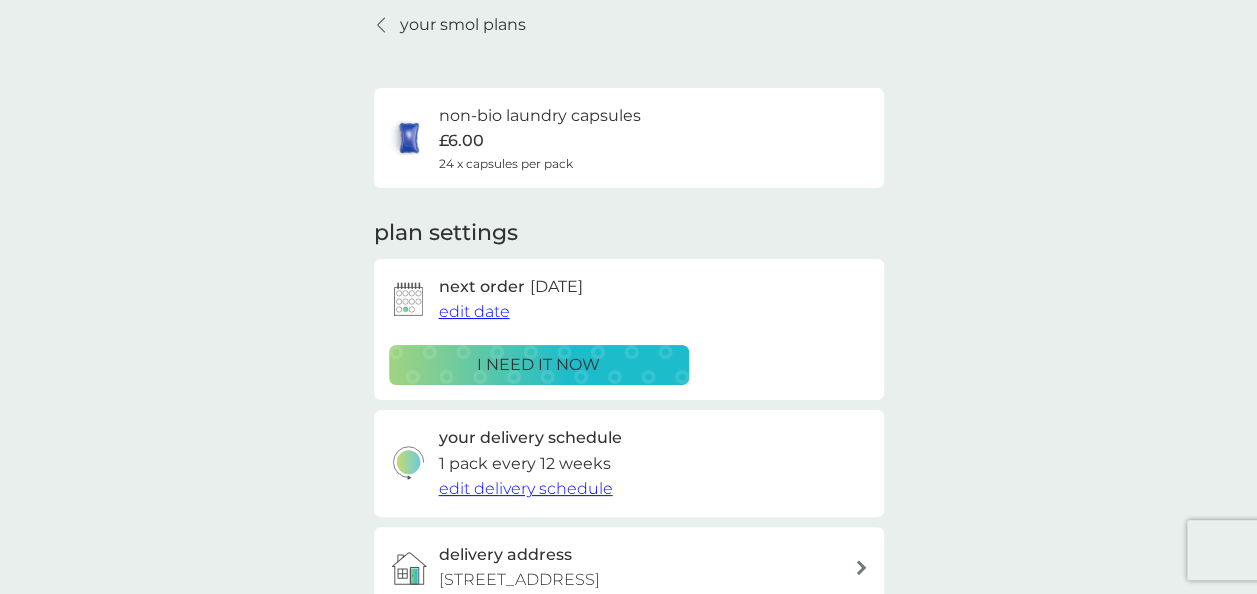 scroll, scrollTop: 0, scrollLeft: 0, axis: both 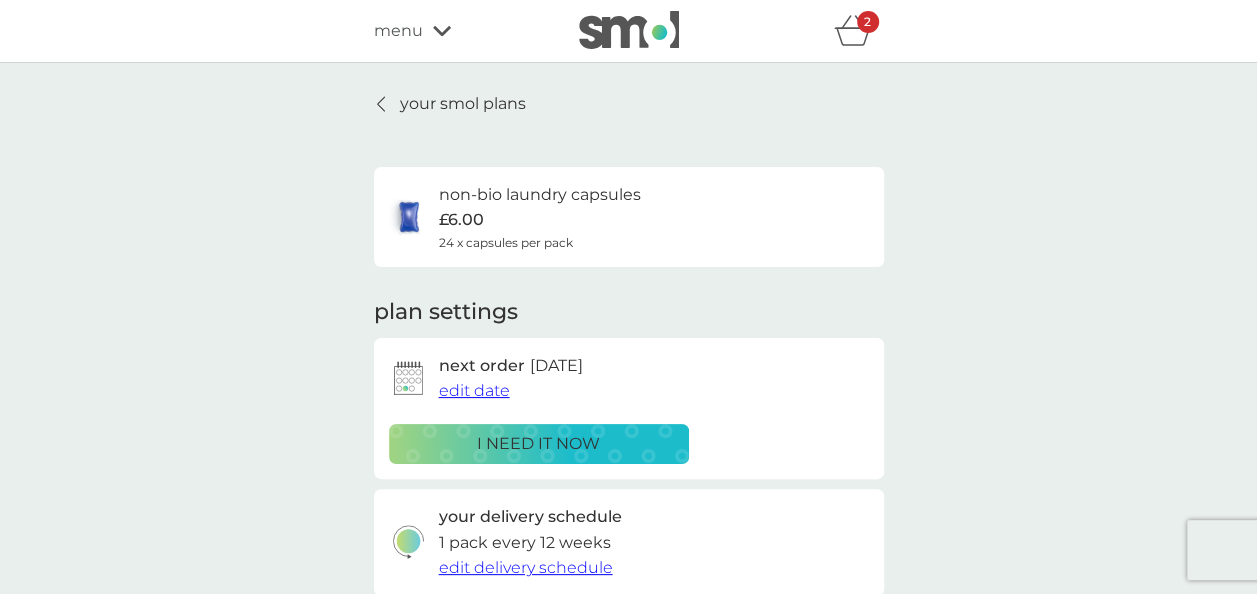 click 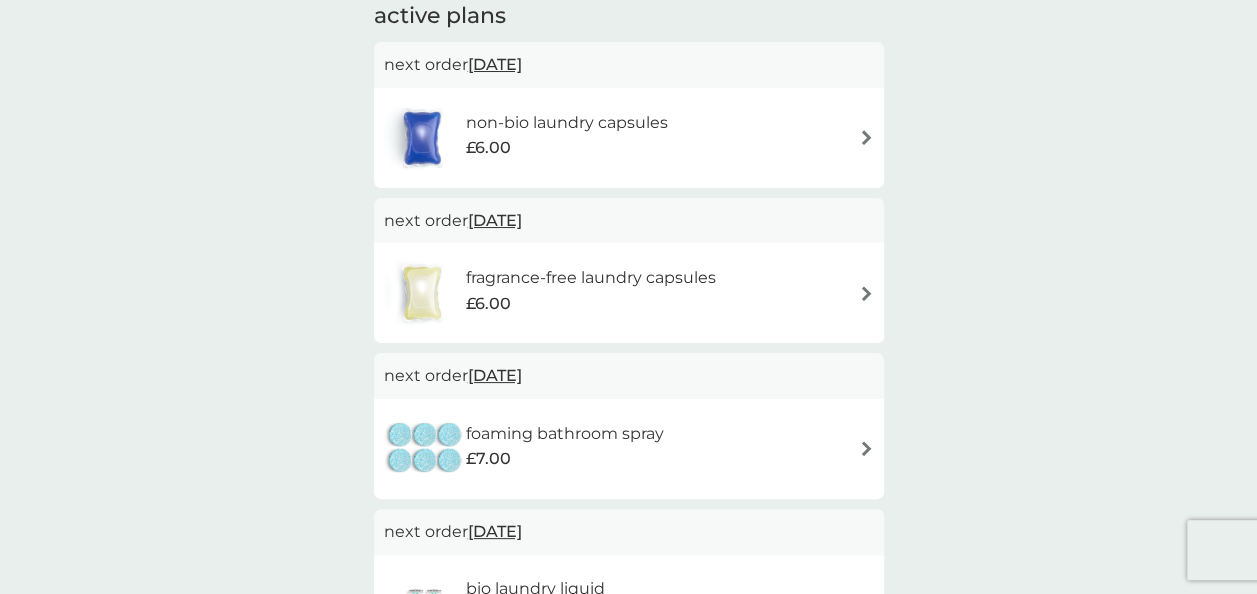 scroll, scrollTop: 376, scrollLeft: 0, axis: vertical 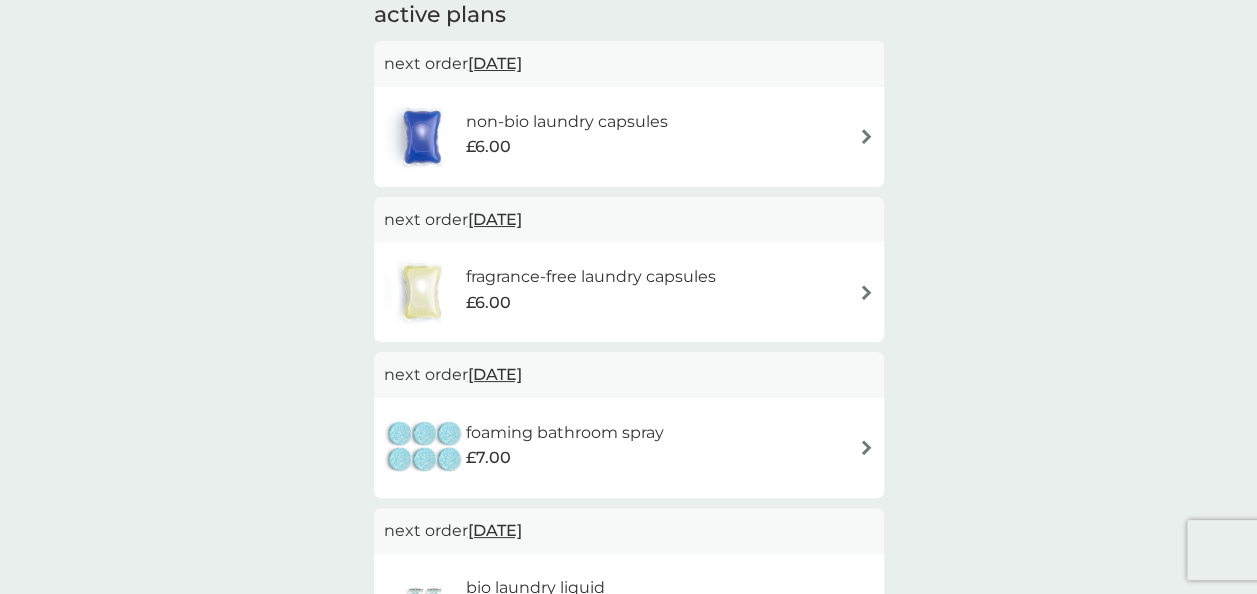 click at bounding box center [866, 292] 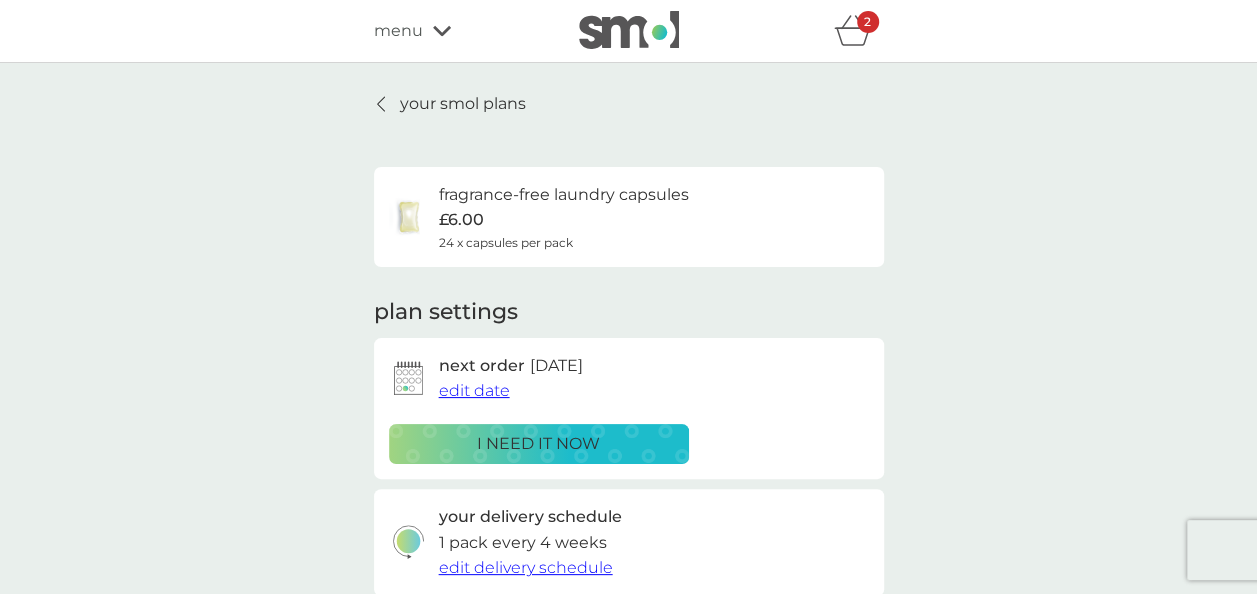 scroll, scrollTop: 207, scrollLeft: 0, axis: vertical 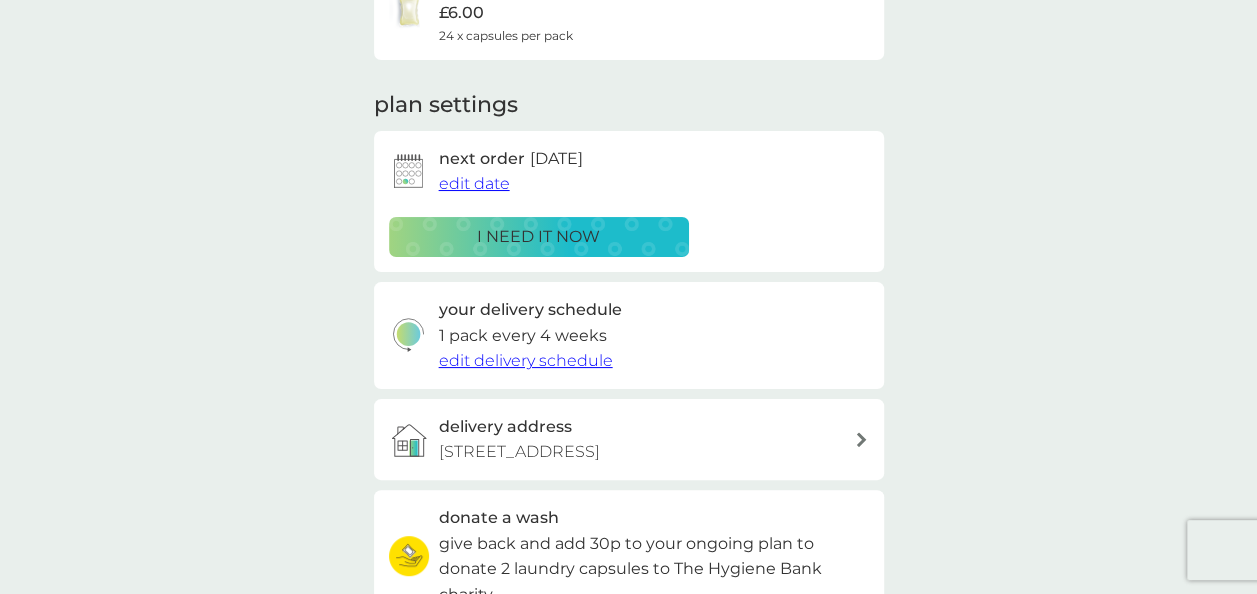 click on "edit delivery schedule" at bounding box center (526, 360) 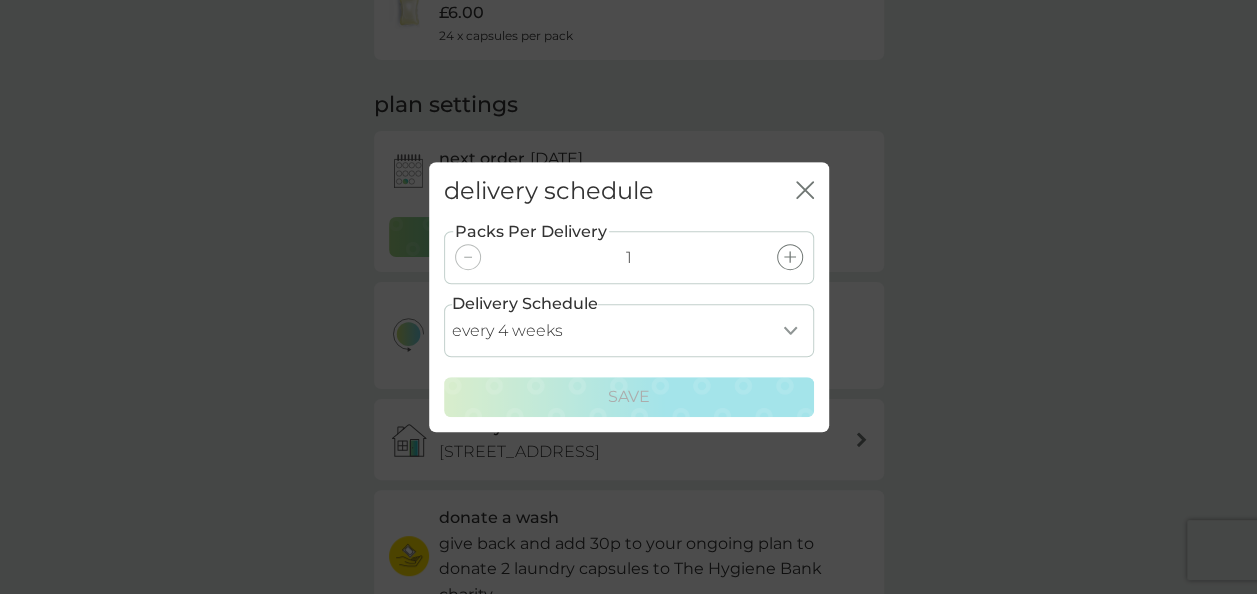 click on "every 1 week every 2 weeks every 3 weeks every 4 weeks every 5 weeks every 6 weeks every 7 weeks every 8 weeks every 9 weeks every 10 weeks every 11 weeks every 12 weeks every 13 weeks every 14 weeks every 15 weeks every 16 weeks every 17 weeks" at bounding box center [629, 330] 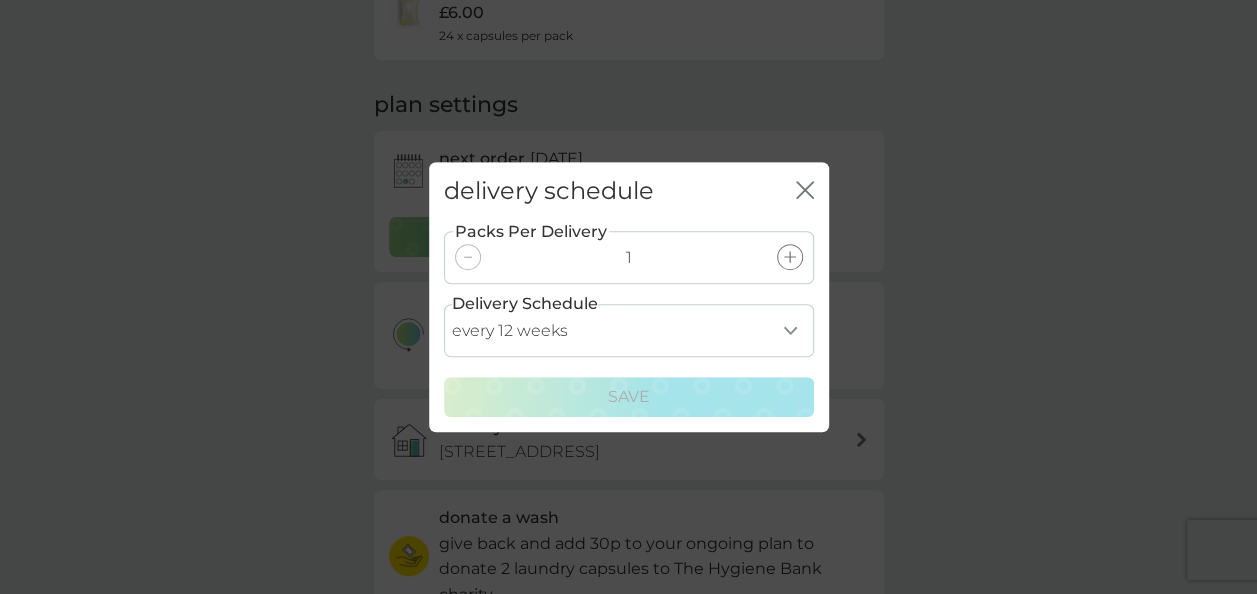 click on "every 1 week every 2 weeks every 3 weeks every 4 weeks every 5 weeks every 6 weeks every 7 weeks every 8 weeks every 9 weeks every 10 weeks every 11 weeks every 12 weeks every 13 weeks every 14 weeks every 15 weeks every 16 weeks every 17 weeks" at bounding box center (629, 330) 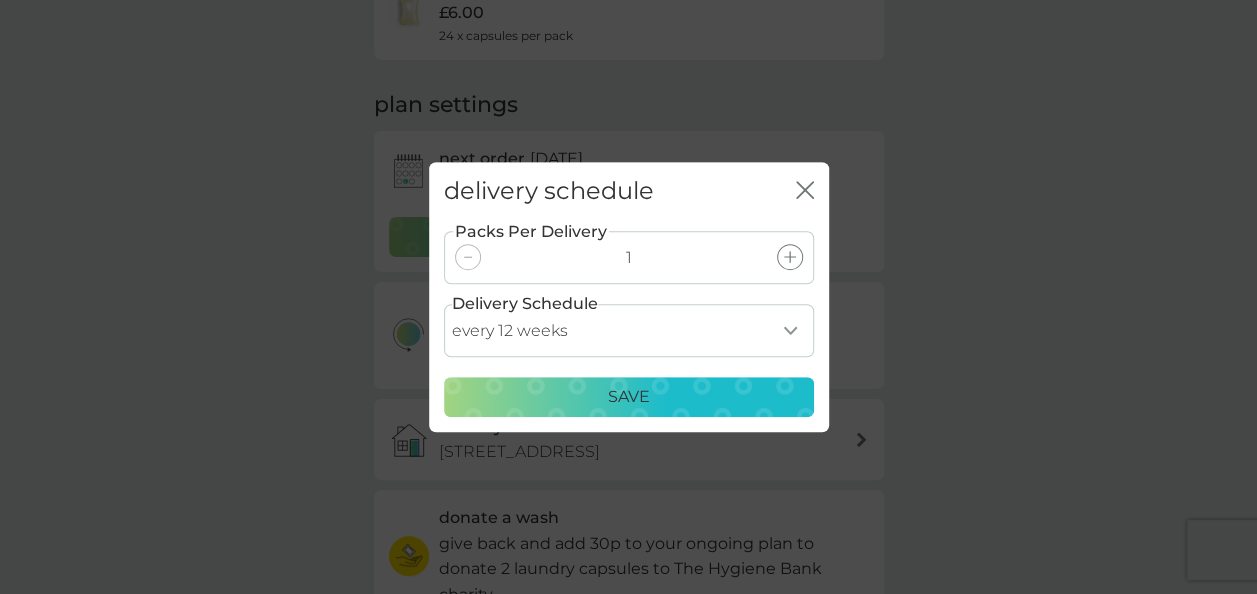 click on "Save" at bounding box center [629, 397] 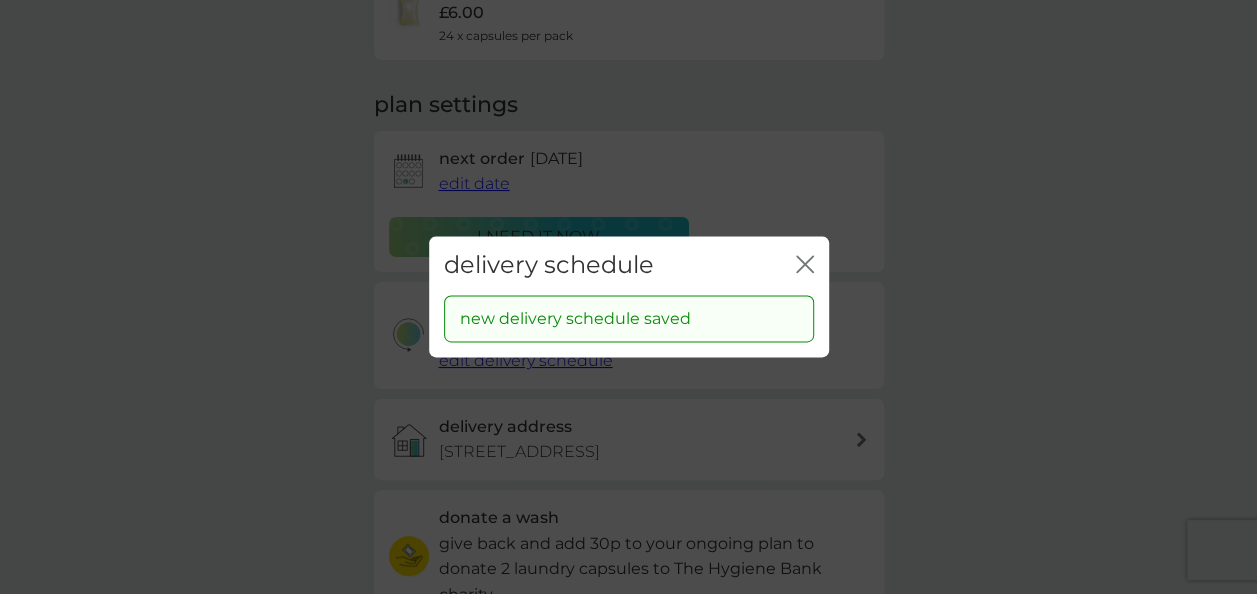 click on "close" at bounding box center [805, 265] 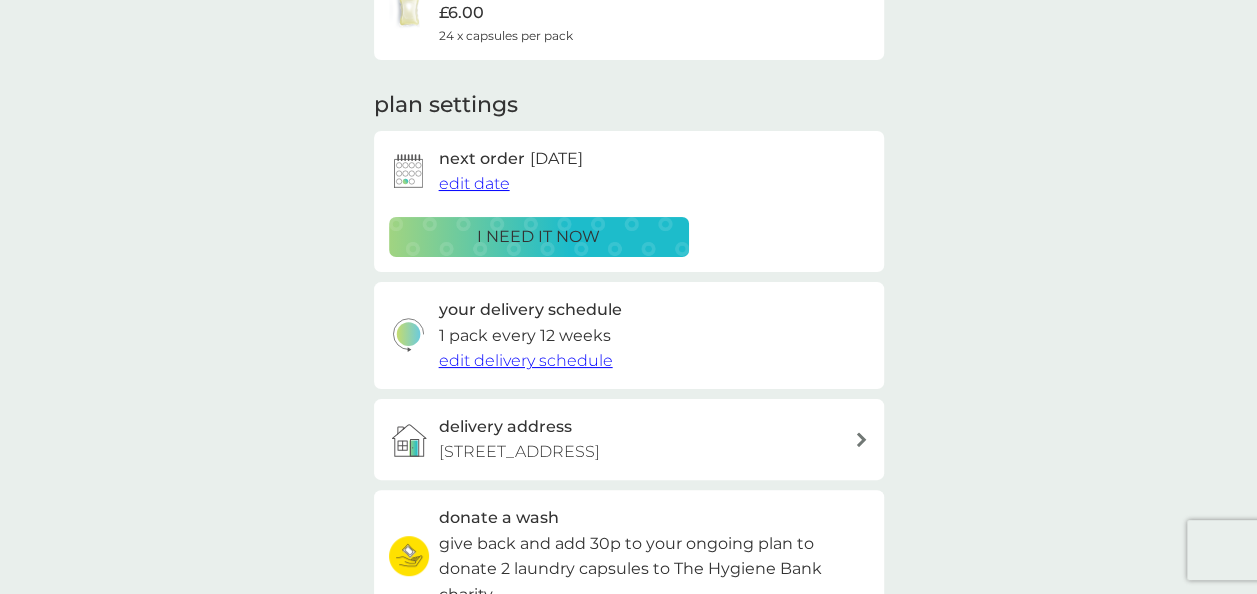 click on "plan settings next order [DATE] edit date i need it now your delivery schedule 1 pack every 12 weeks edit delivery schedule delivery address [STREET_ADDRESS] donate a wash give back and add 30p to your ongoing plan to donate 2 laundry capsules to The Hygiene Bank charity. ADD TO PLAN" at bounding box center (629, 386) 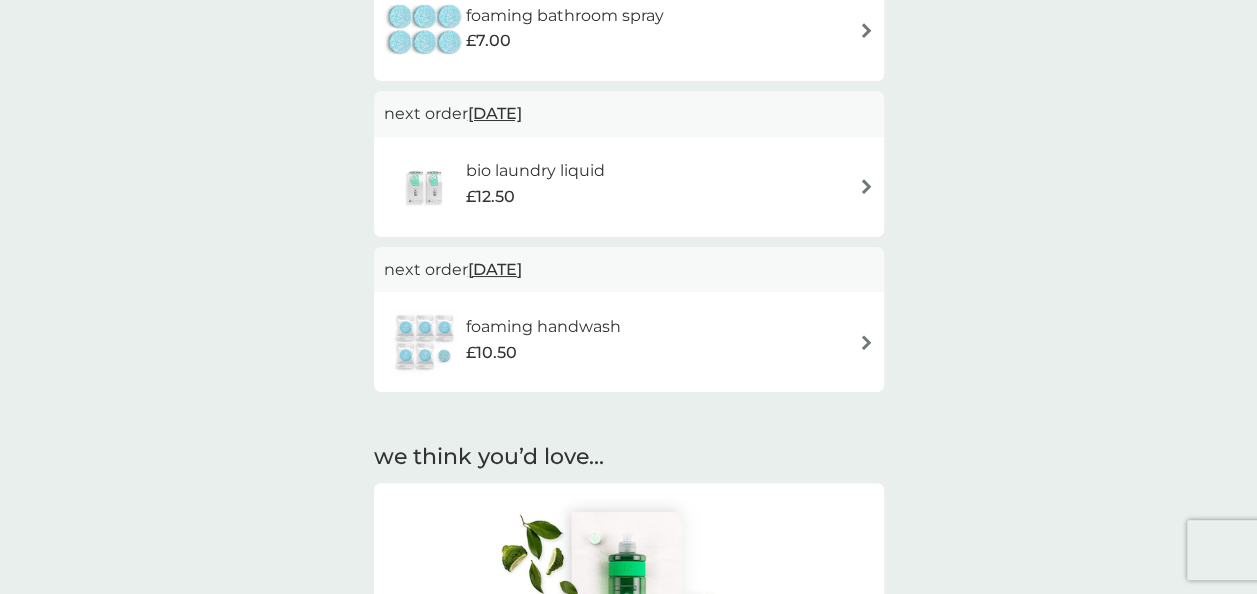 scroll, scrollTop: 741, scrollLeft: 0, axis: vertical 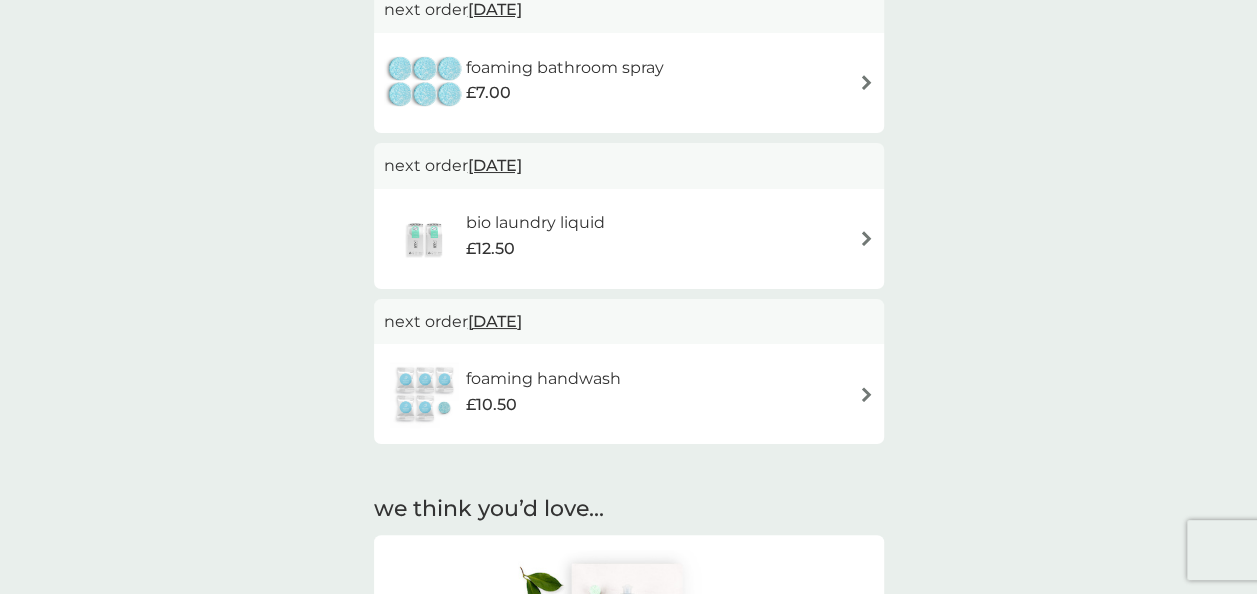 click at bounding box center [866, 238] 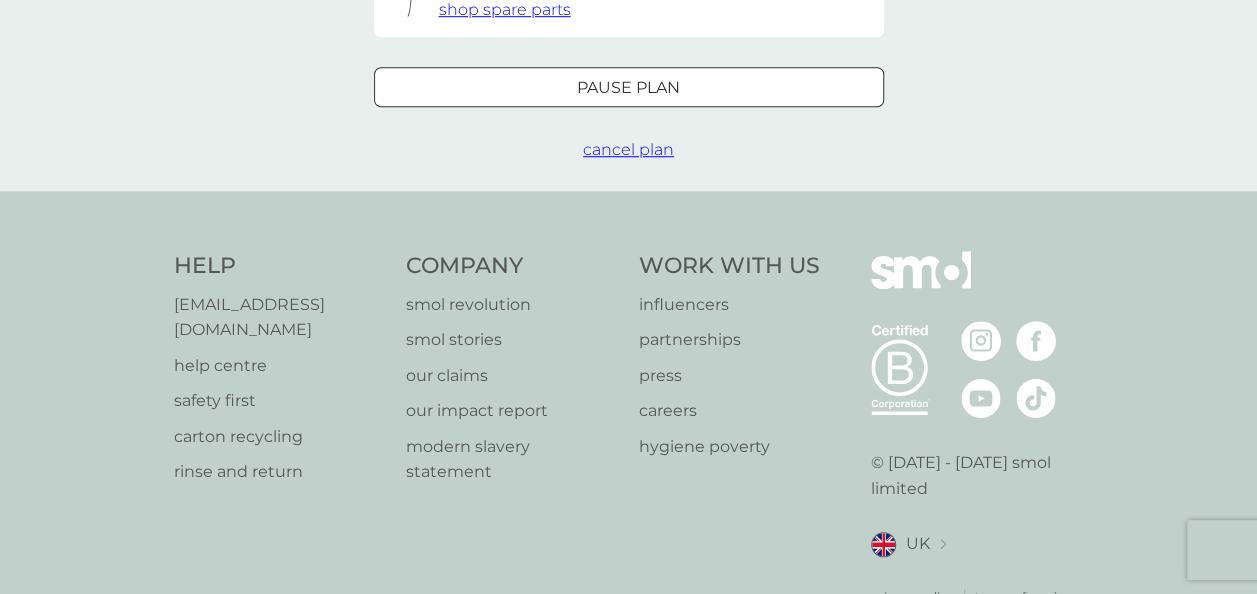 scroll, scrollTop: 0, scrollLeft: 0, axis: both 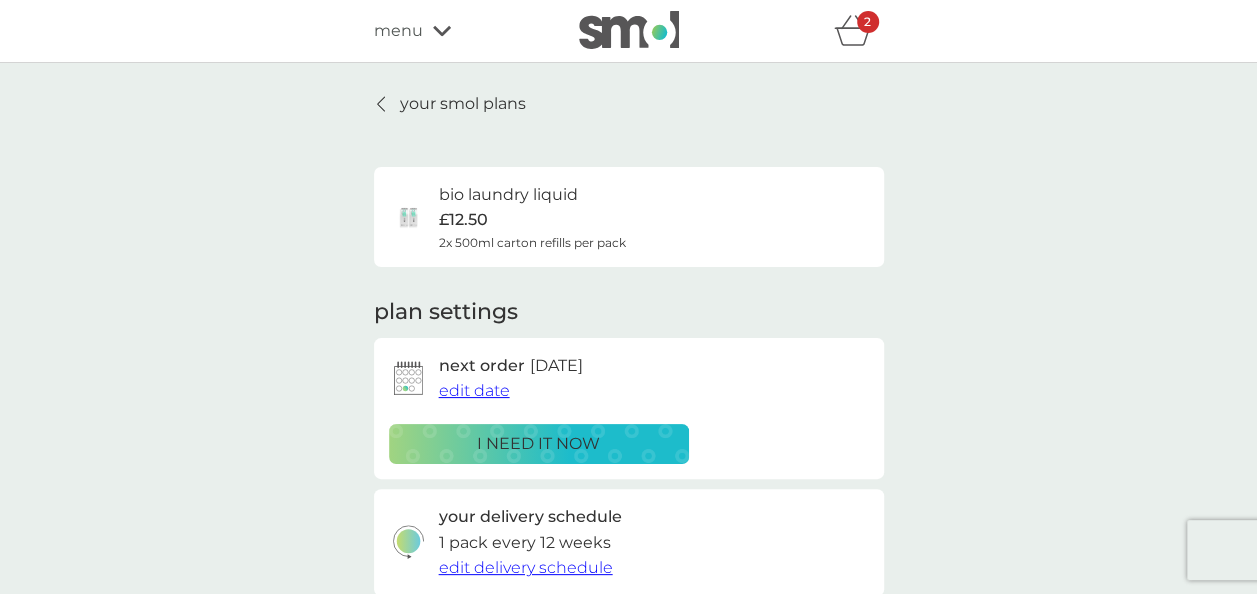 click on "edit delivery schedule" at bounding box center (526, 567) 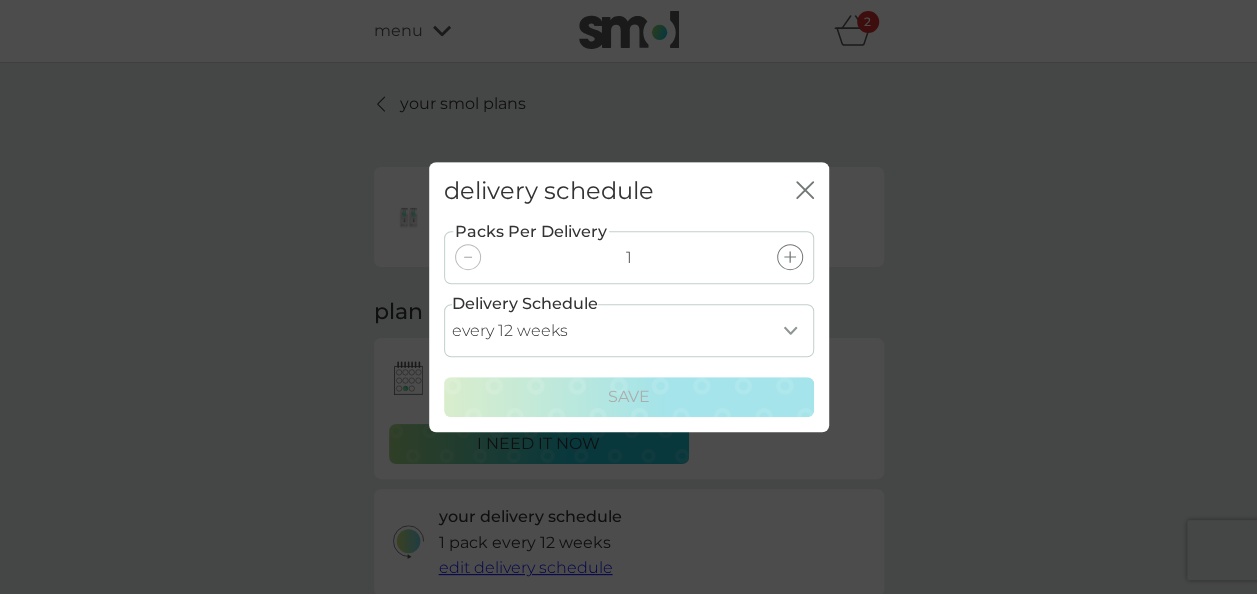 click on "every 1 week every 2 weeks every 3 weeks every 4 weeks every 5 weeks every 6 weeks every 7 weeks every 8 weeks every 9 weeks every 10 weeks every 11 weeks every 12 weeks every 13 weeks every 14 weeks every 15 weeks every 16 weeks every 17 weeks every 18 weeks every 19 weeks every 20 weeks every 21 weeks every 22 weeks every 23 weeks every 24 weeks every 25 weeks every 26 weeks" at bounding box center (629, 330) 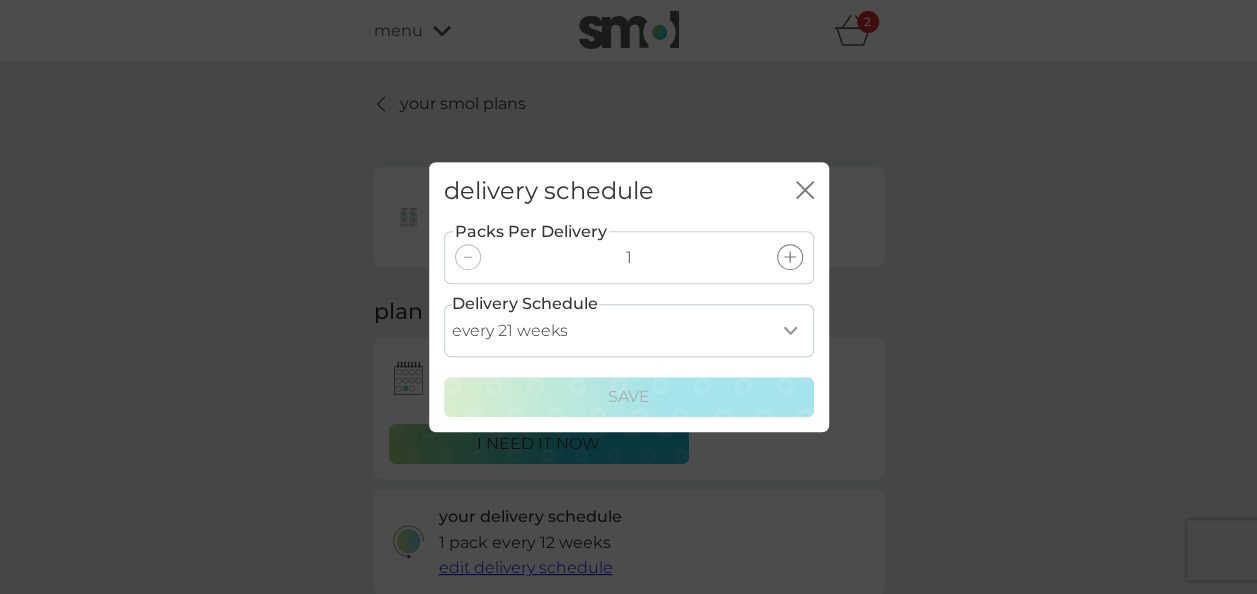 click on "every 1 week every 2 weeks every 3 weeks every 4 weeks every 5 weeks every 6 weeks every 7 weeks every 8 weeks every 9 weeks every 10 weeks every 11 weeks every 12 weeks every 13 weeks every 14 weeks every 15 weeks every 16 weeks every 17 weeks every 18 weeks every 19 weeks every 20 weeks every 21 weeks every 22 weeks every 23 weeks every 24 weeks every 25 weeks every 26 weeks" at bounding box center (629, 330) 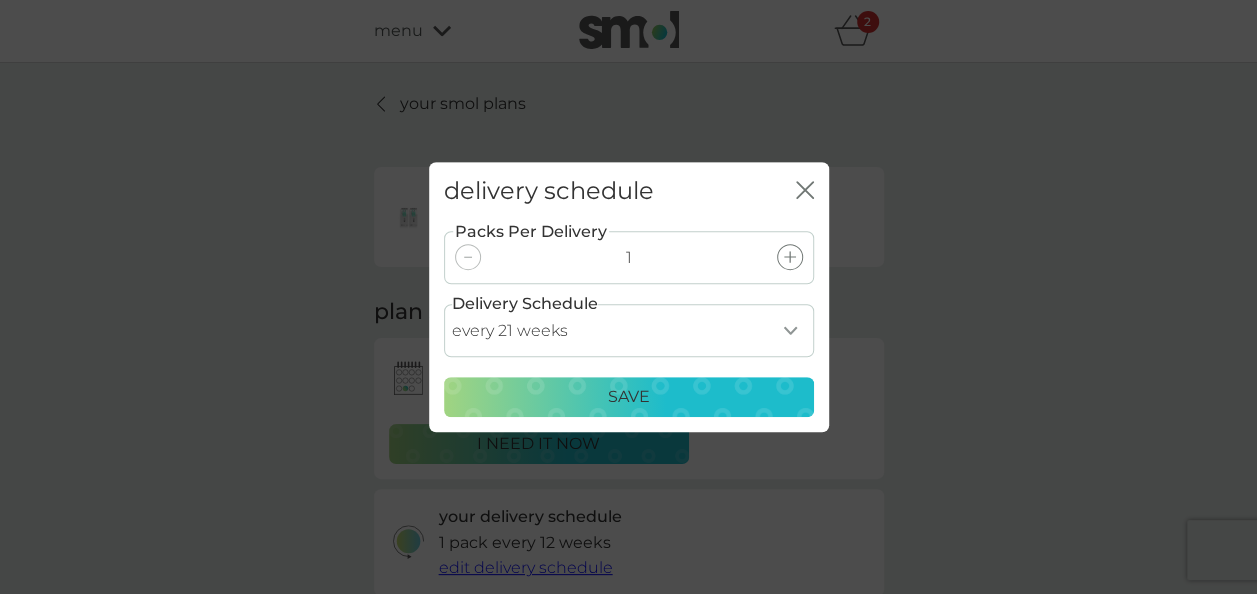 click on "Save" at bounding box center [629, 397] 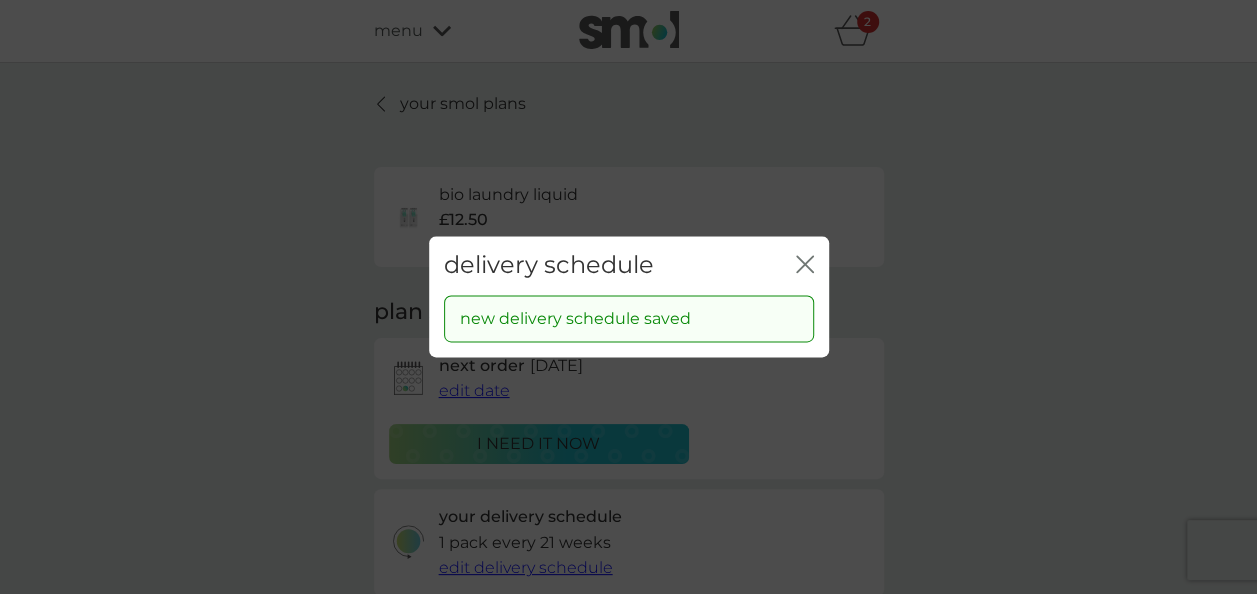 click on "close" 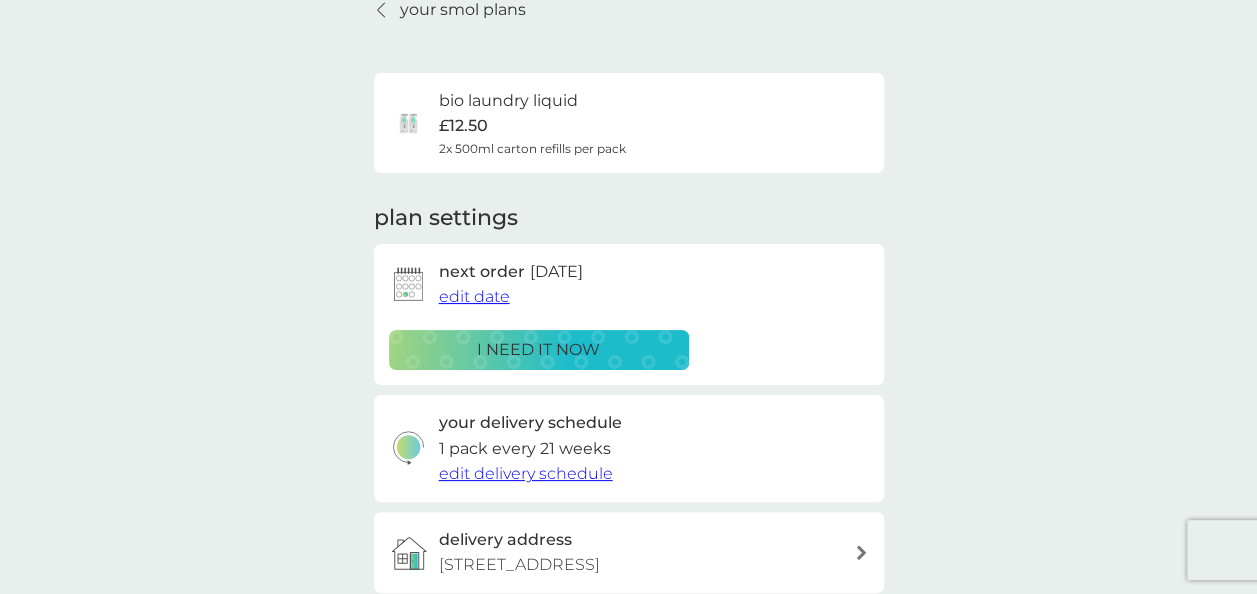 scroll, scrollTop: 0, scrollLeft: 0, axis: both 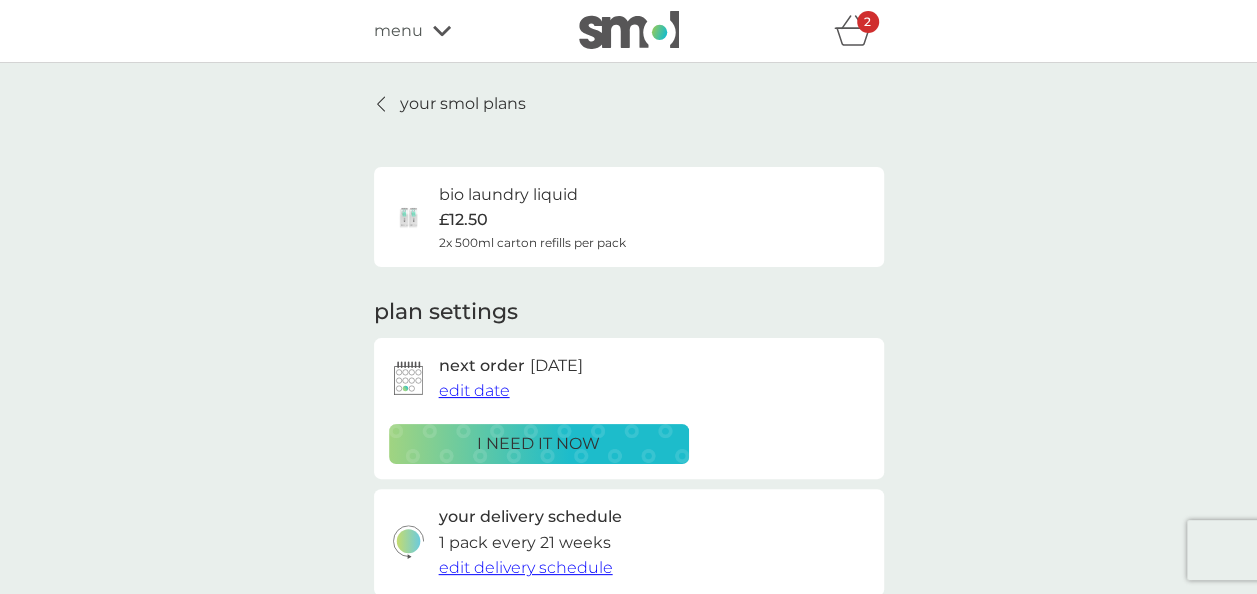 click 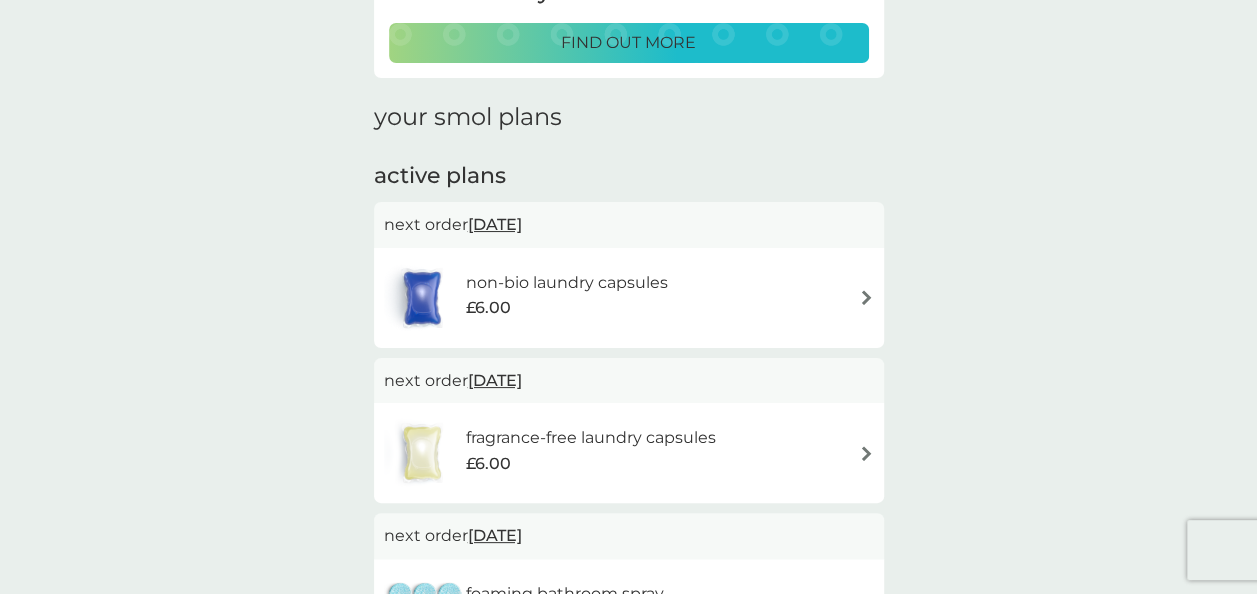 scroll, scrollTop: 222, scrollLeft: 0, axis: vertical 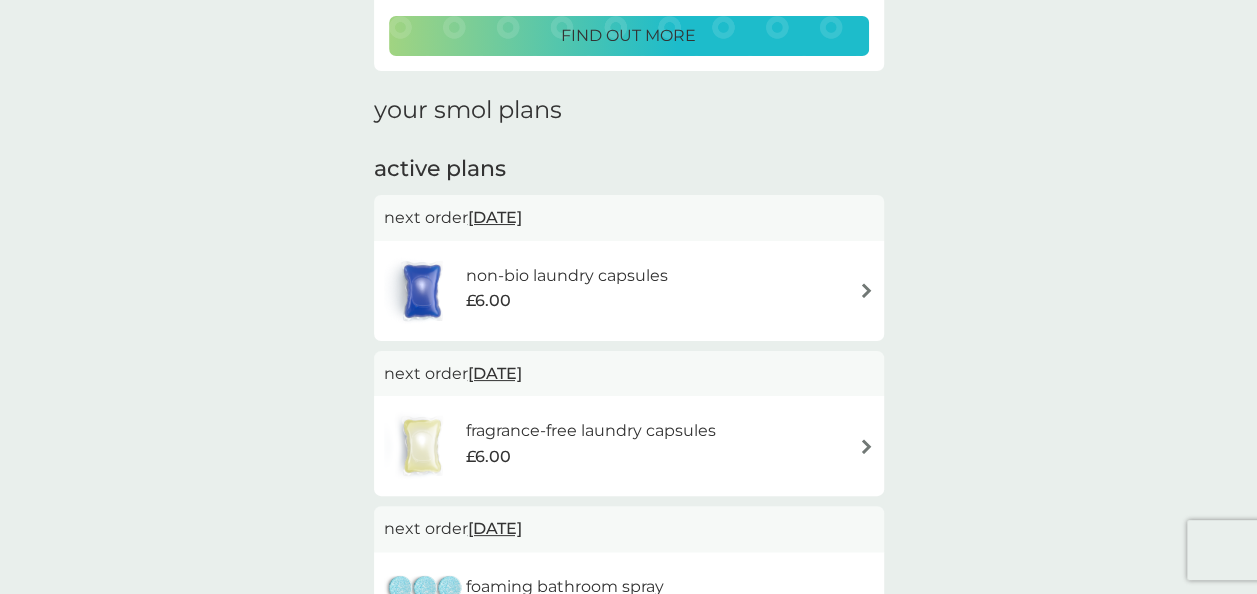 click on "non-bio laundry capsules £6.00" at bounding box center (629, 291) 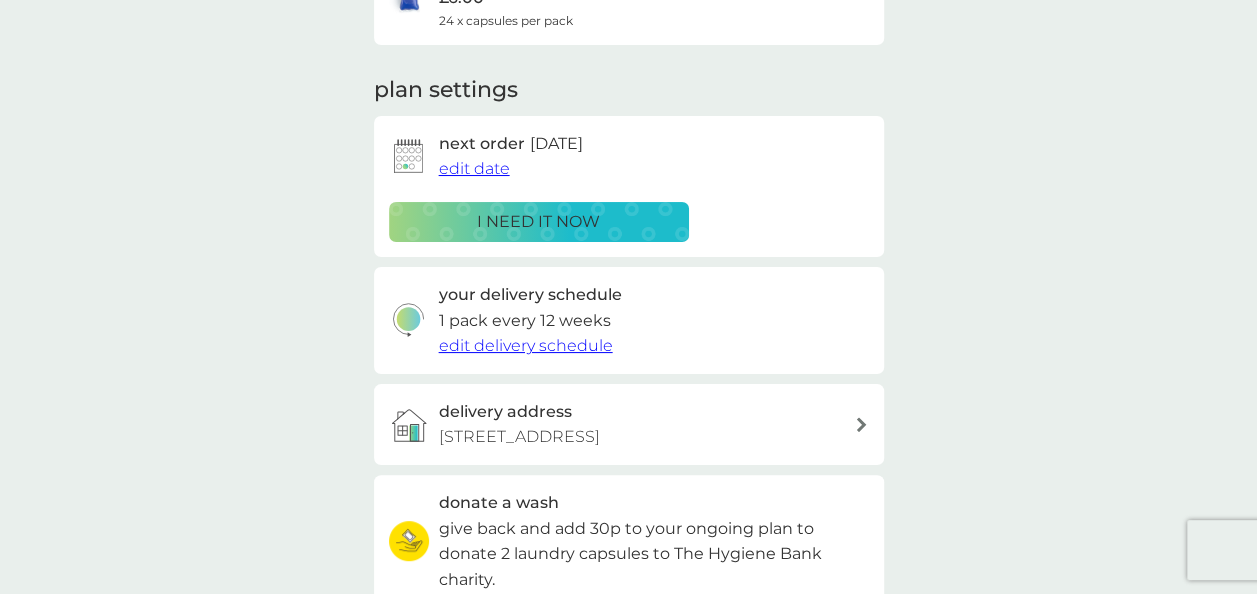 scroll, scrollTop: 0, scrollLeft: 0, axis: both 